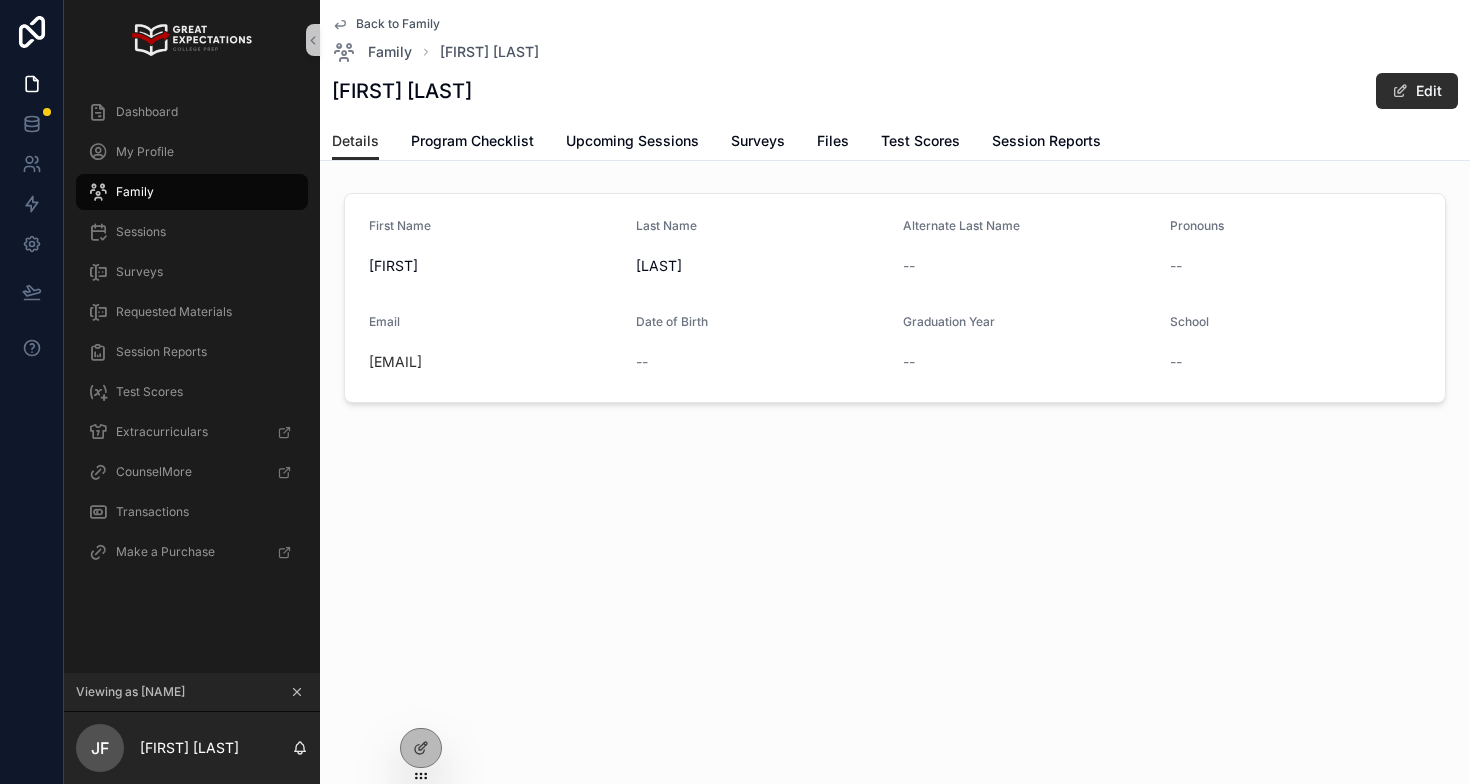 scroll, scrollTop: 0, scrollLeft: 0, axis: both 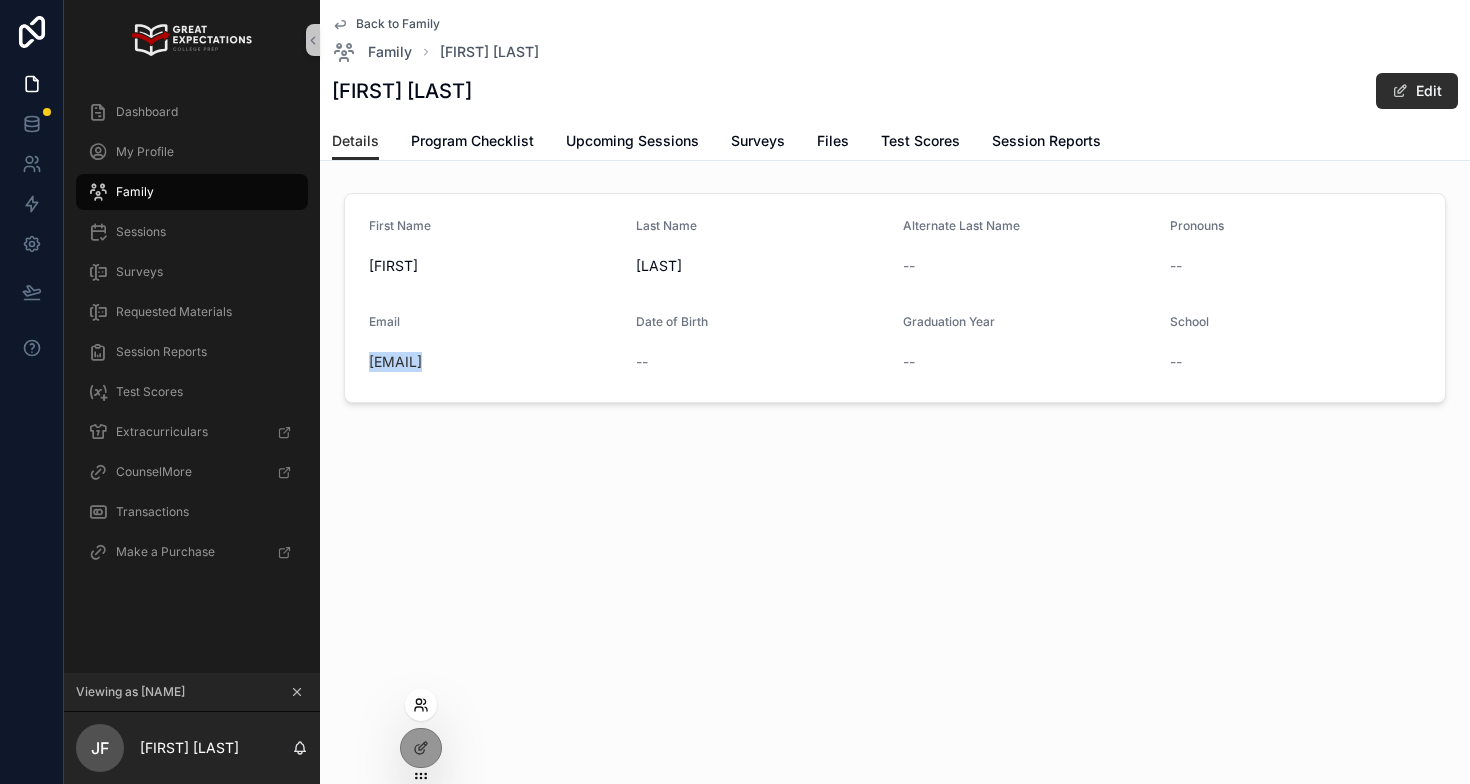 click 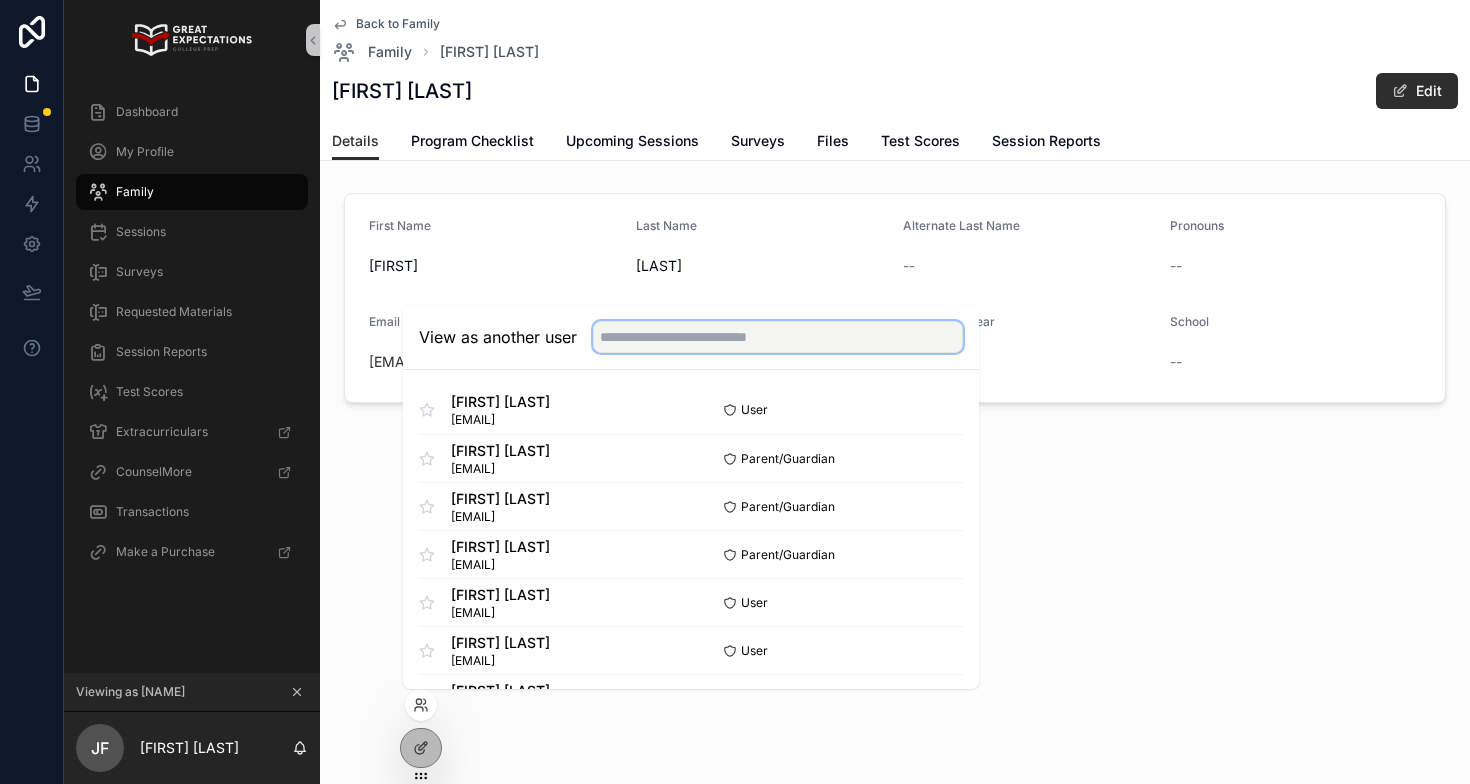 click at bounding box center (778, 337) 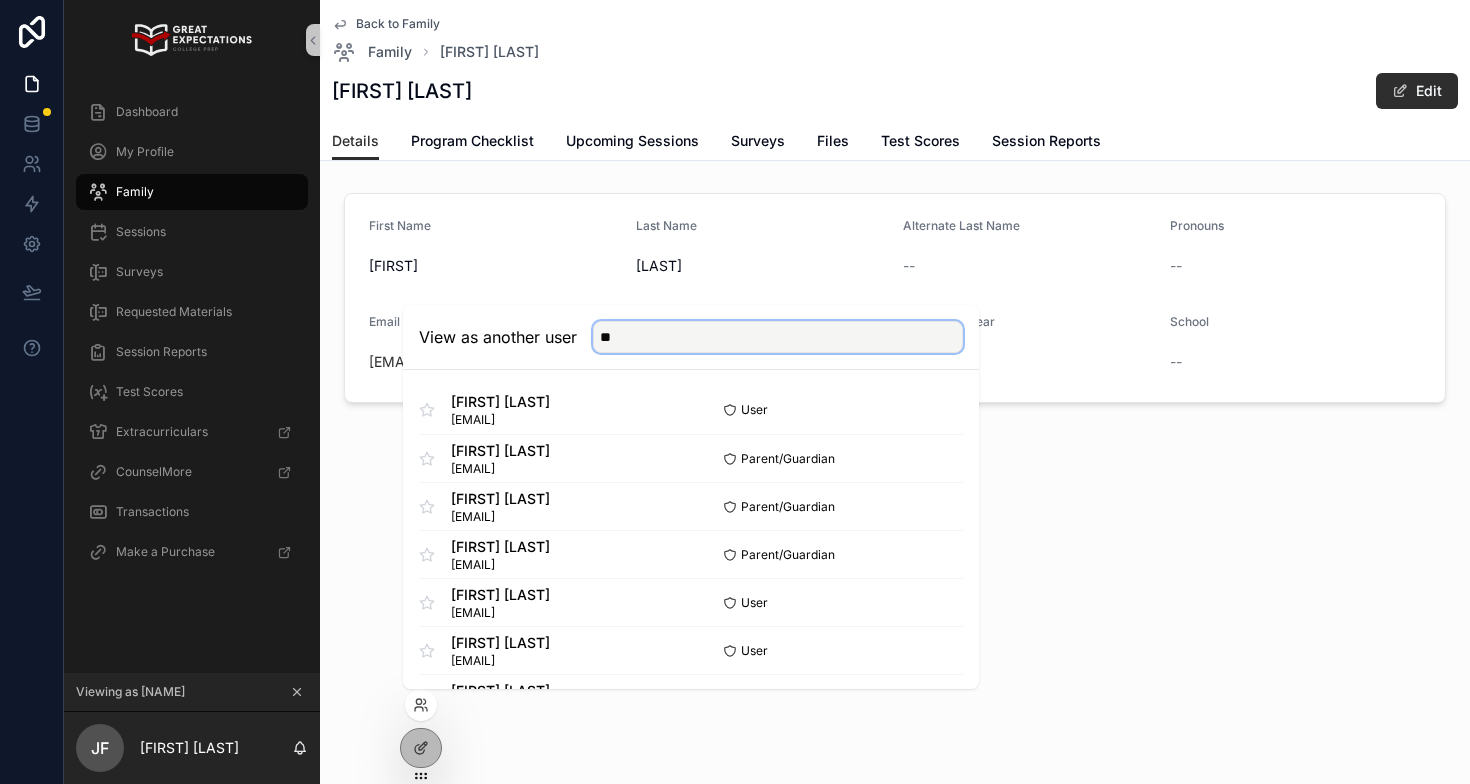 type on "*" 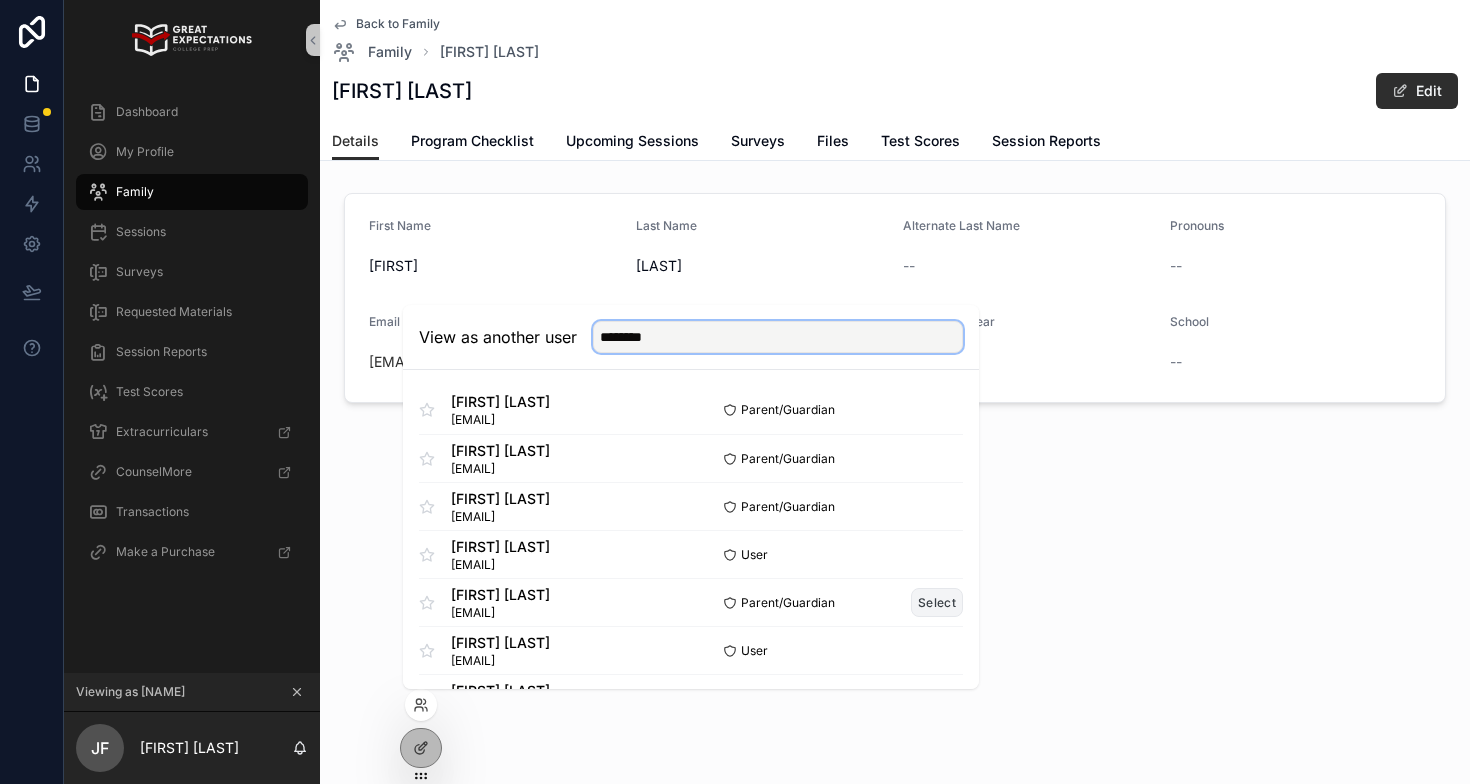type on "********" 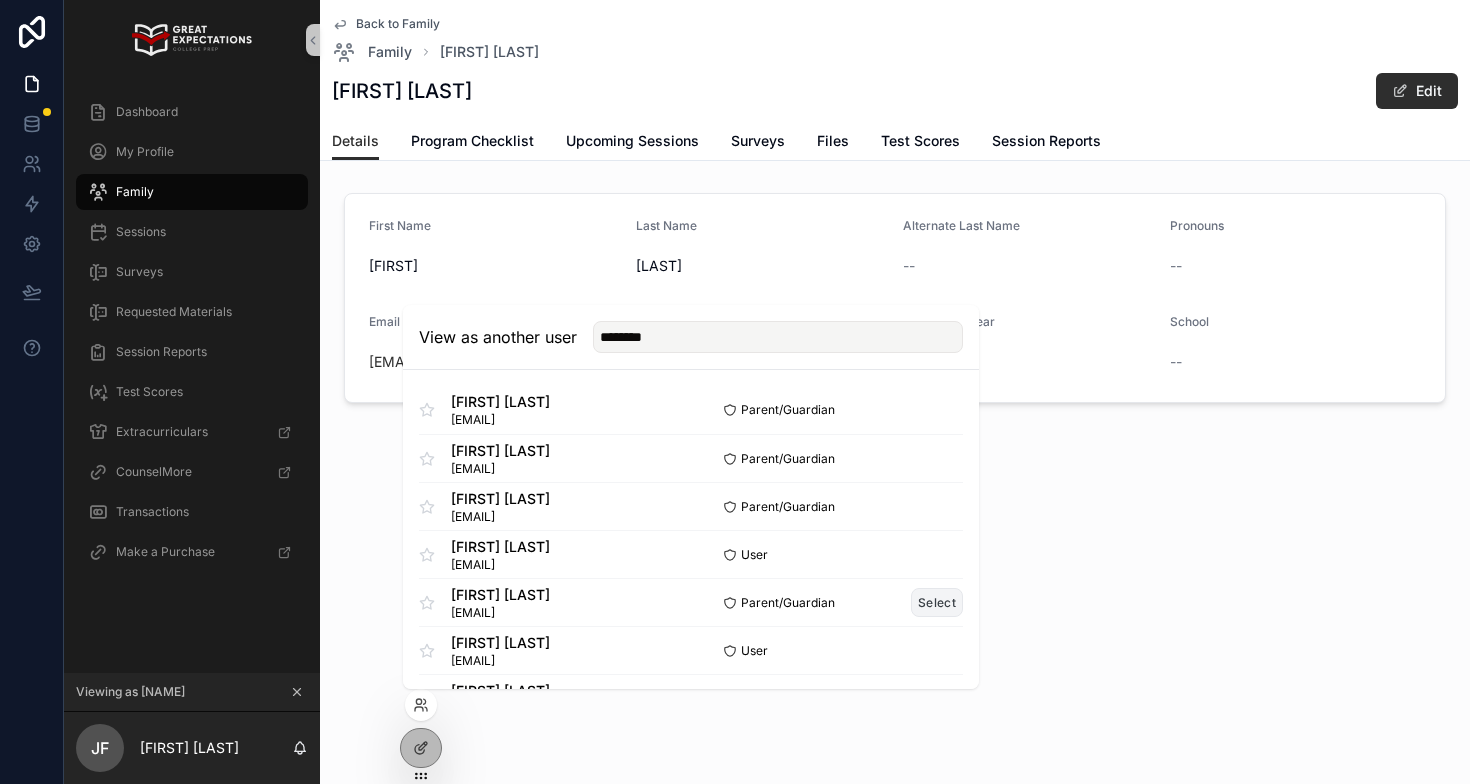 click on "Select" at bounding box center [937, 602] 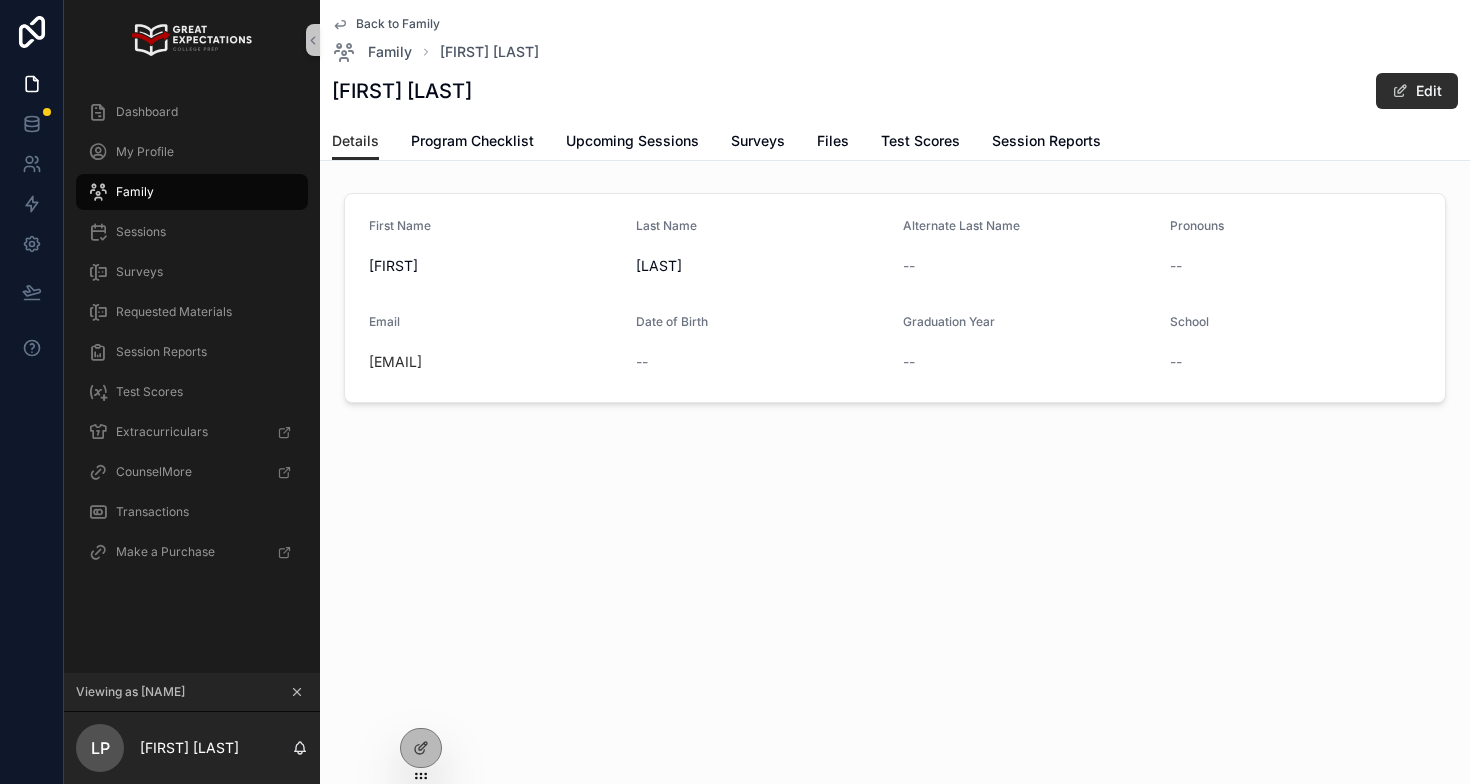 click on "Back to Family Family Jennifer Farrell Jennifer Farrell Edit Details Details Program Checklist Upcoming Sessions Surveys Files Test Scores Session Reports First Name Jennifer Last Name Farrell Alternate Last Name -- Pronouns -- Email jenandchike@gmail.com Date of Birth -- Graduation Year -- School --" at bounding box center (895, 269) 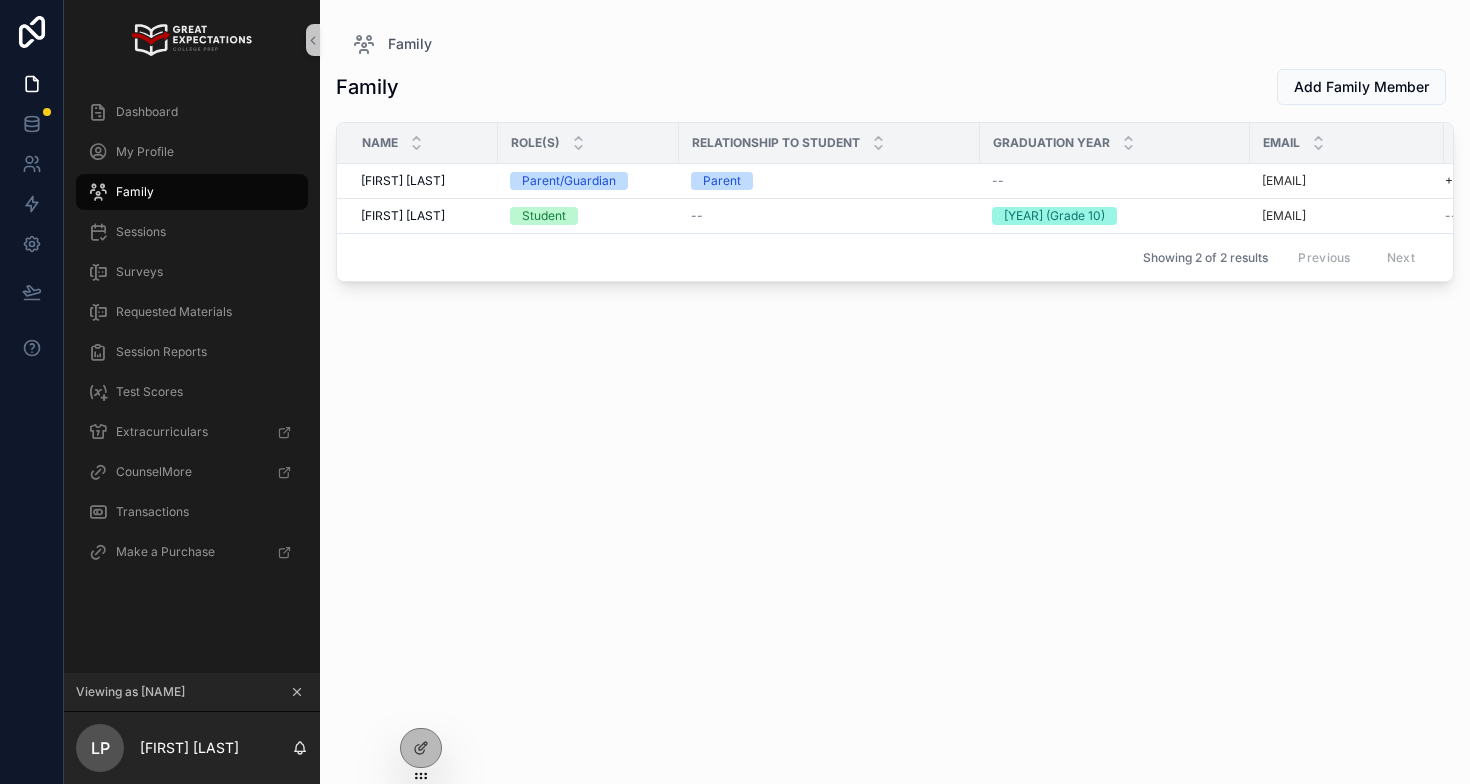 click on "Family" at bounding box center [192, 192] 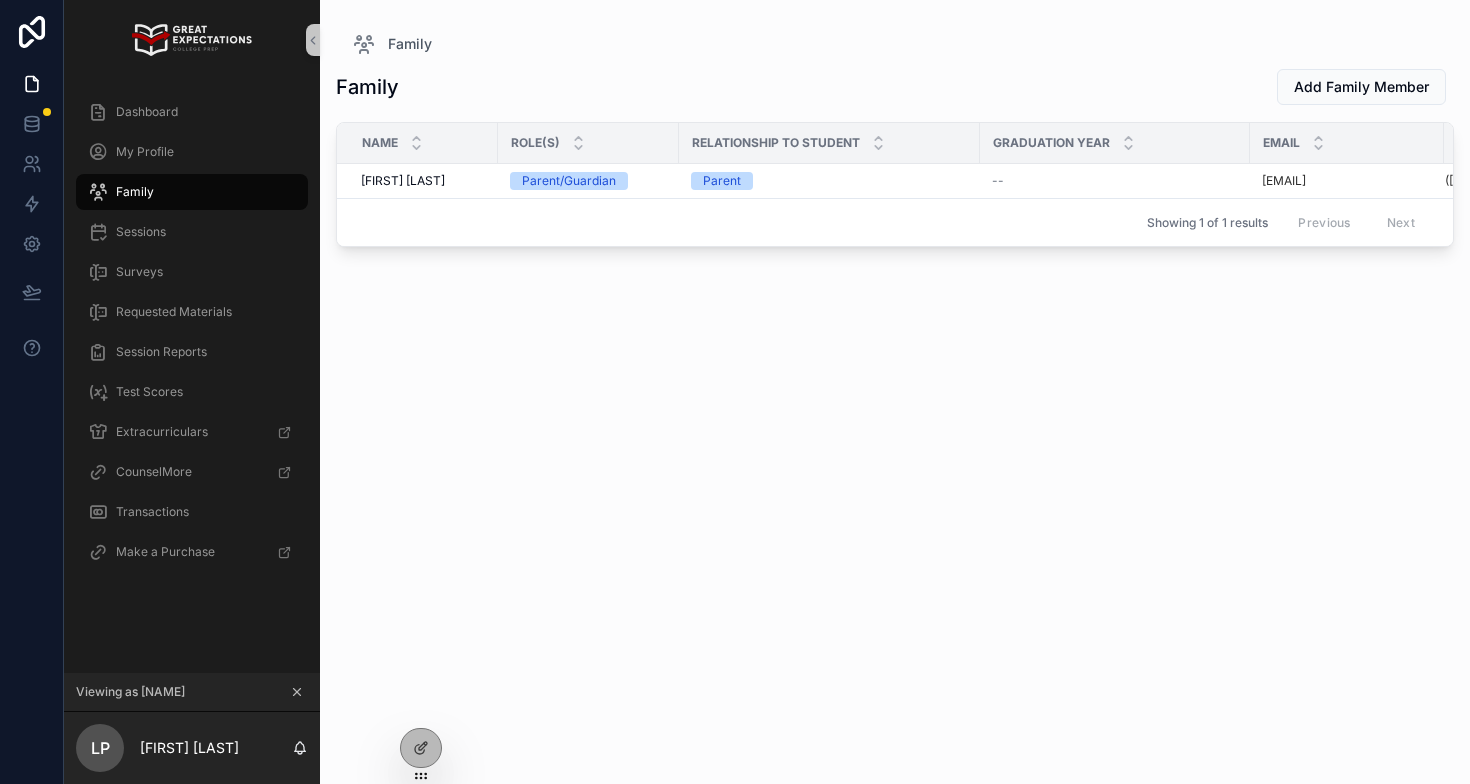 click on "Family" at bounding box center (192, 192) 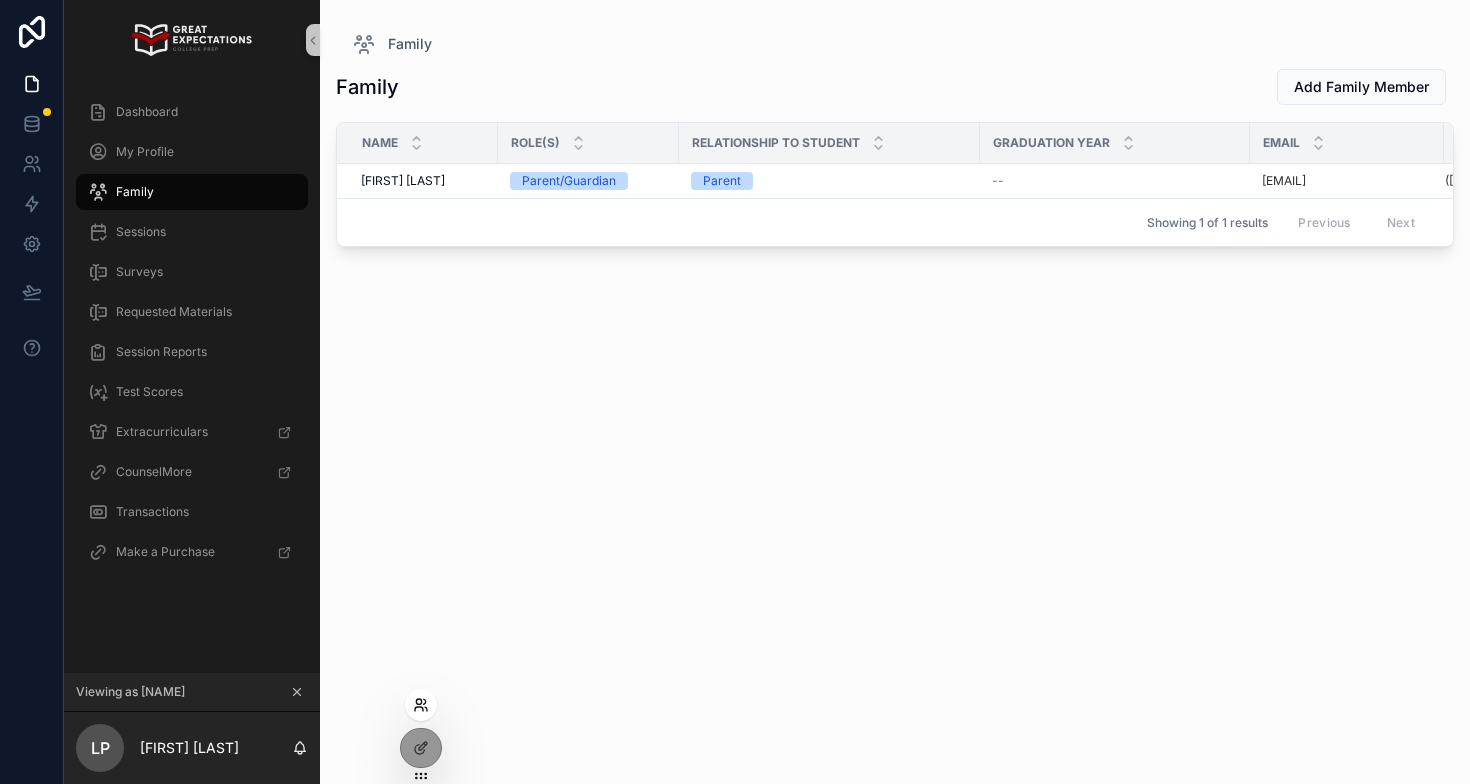 click 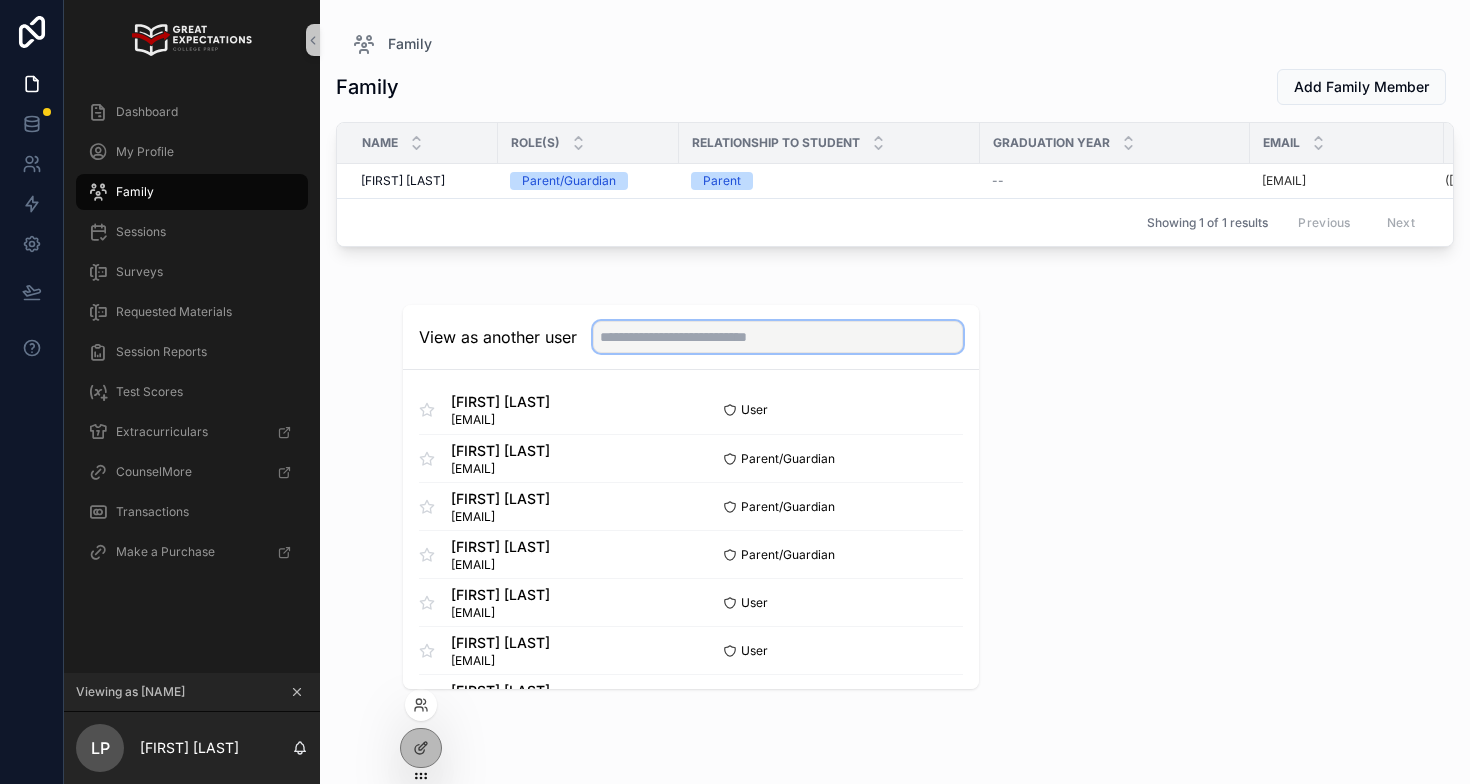 click at bounding box center [778, 337] 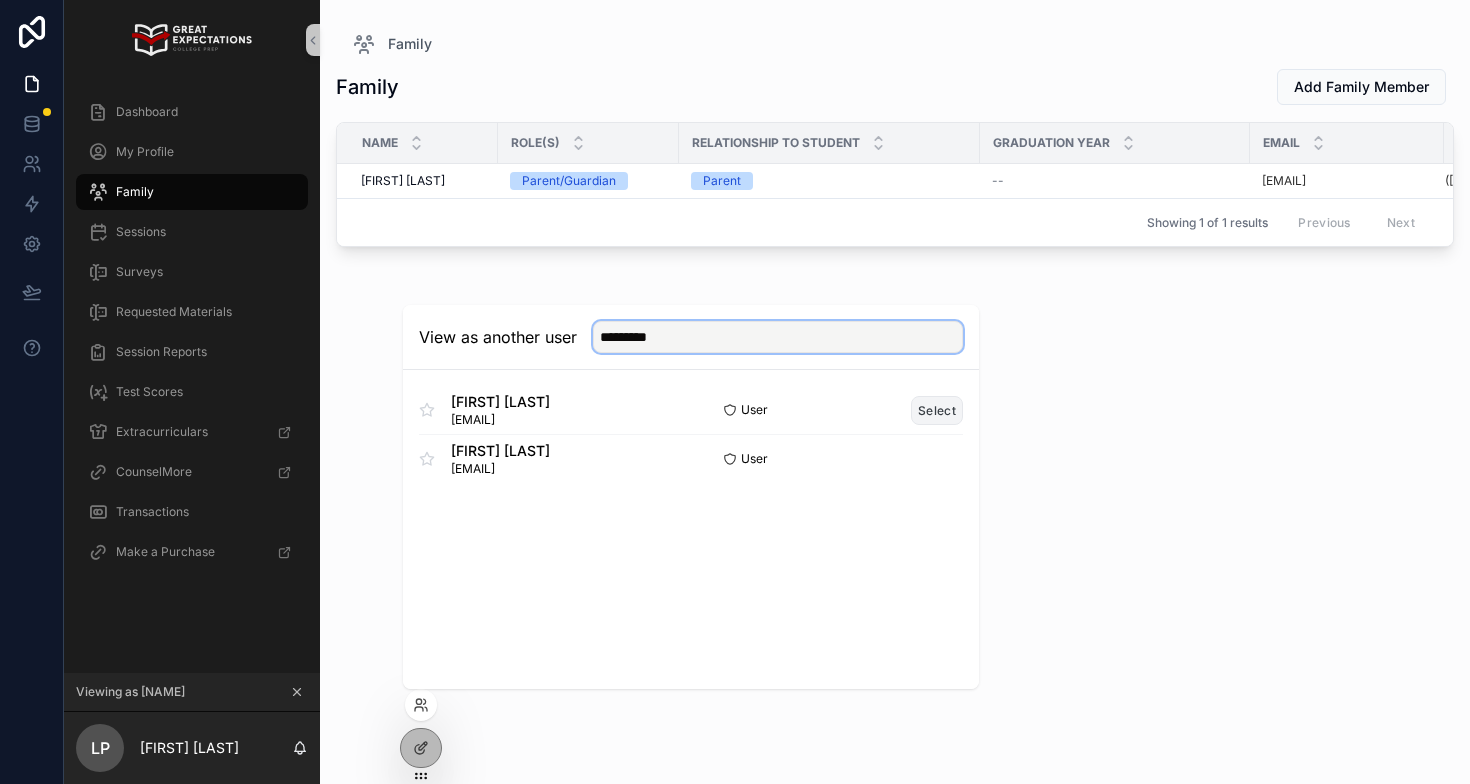 type on "*********" 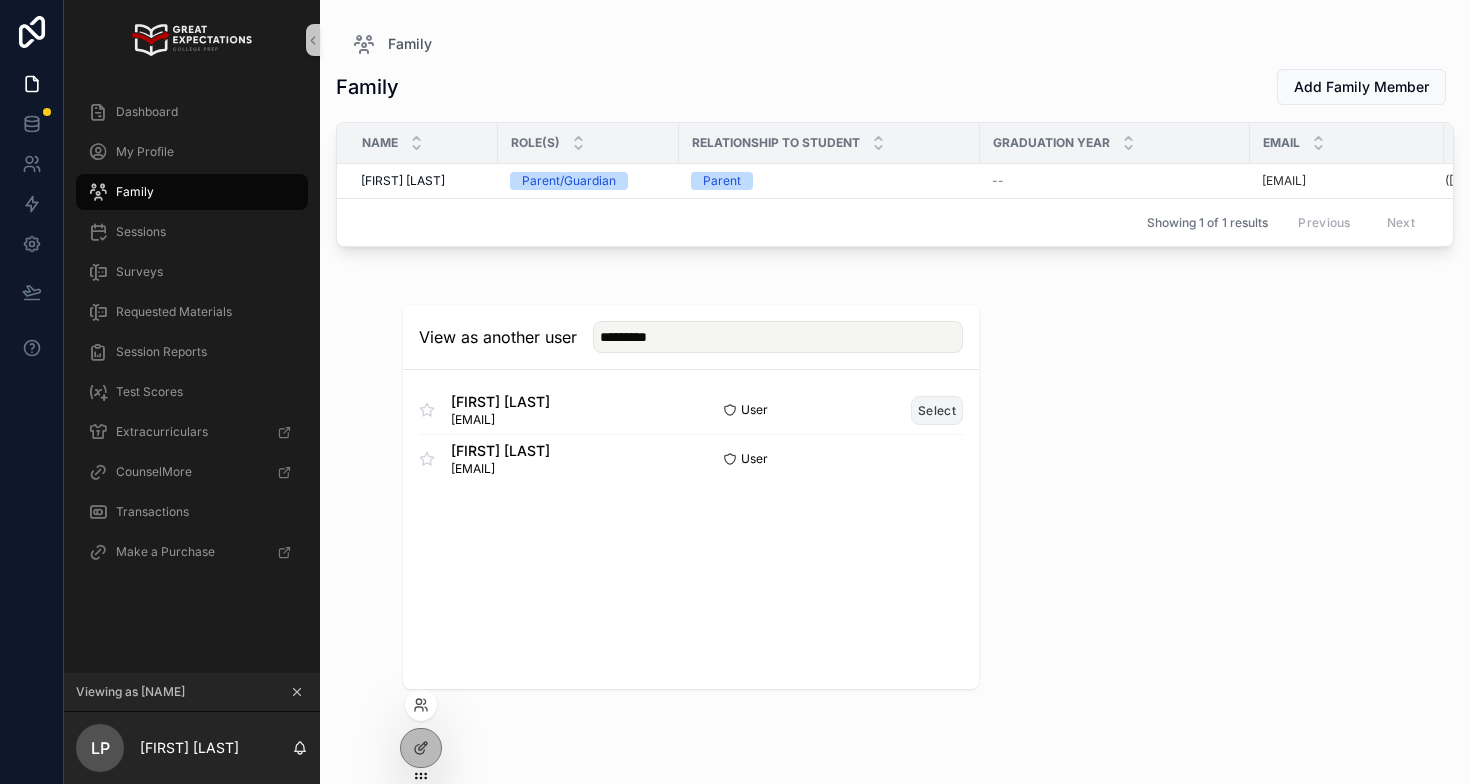 click on "Select" at bounding box center (937, 410) 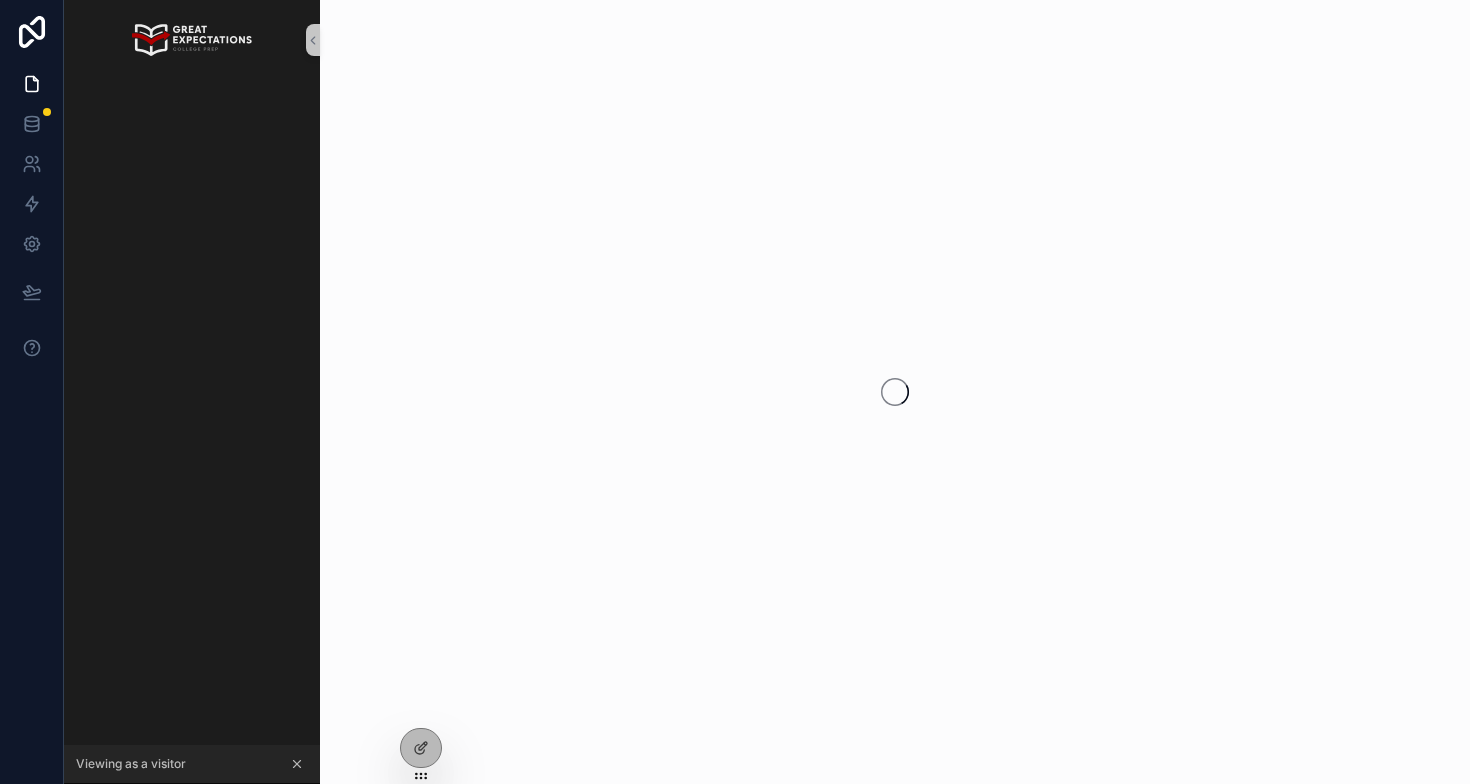 scroll, scrollTop: 0, scrollLeft: 0, axis: both 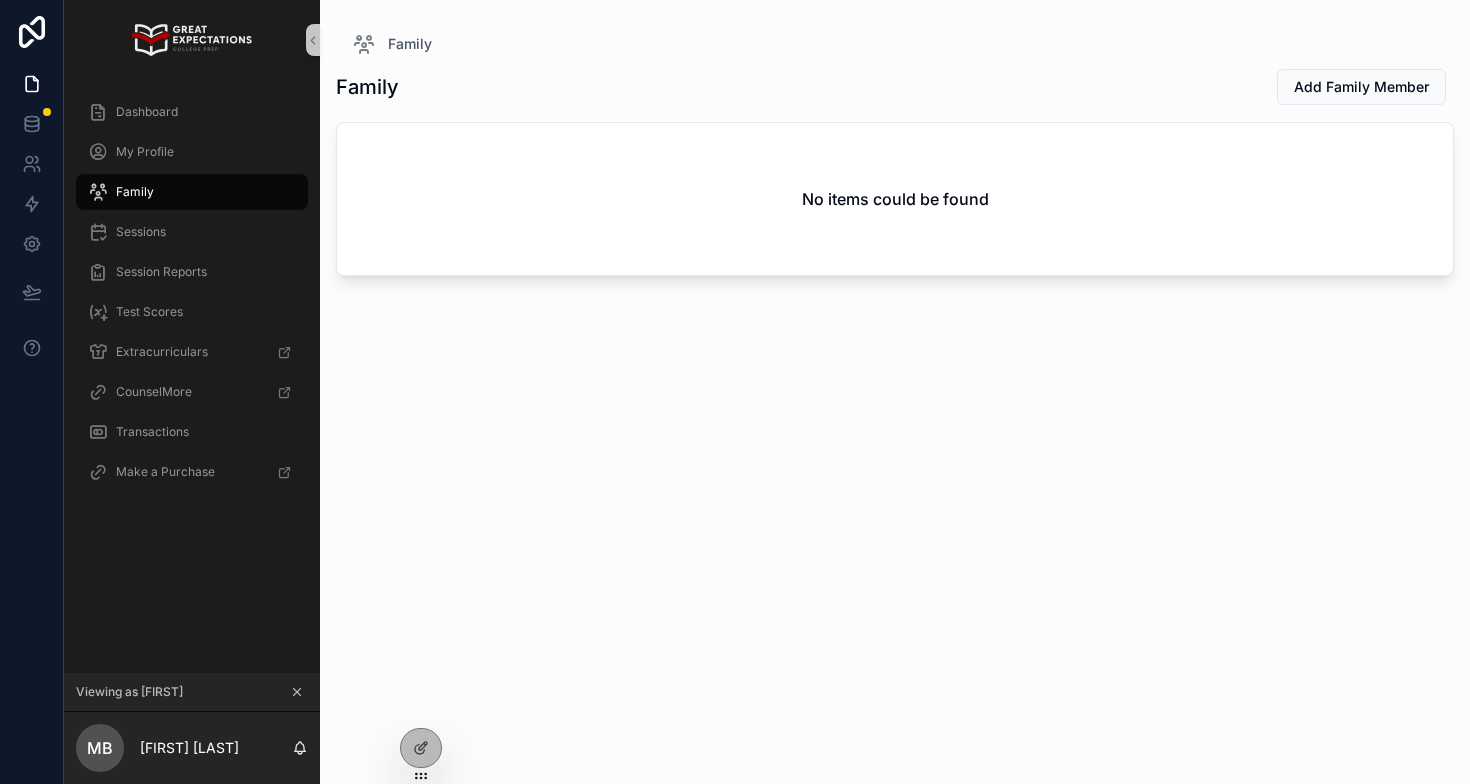 click on "Family" at bounding box center (192, 192) 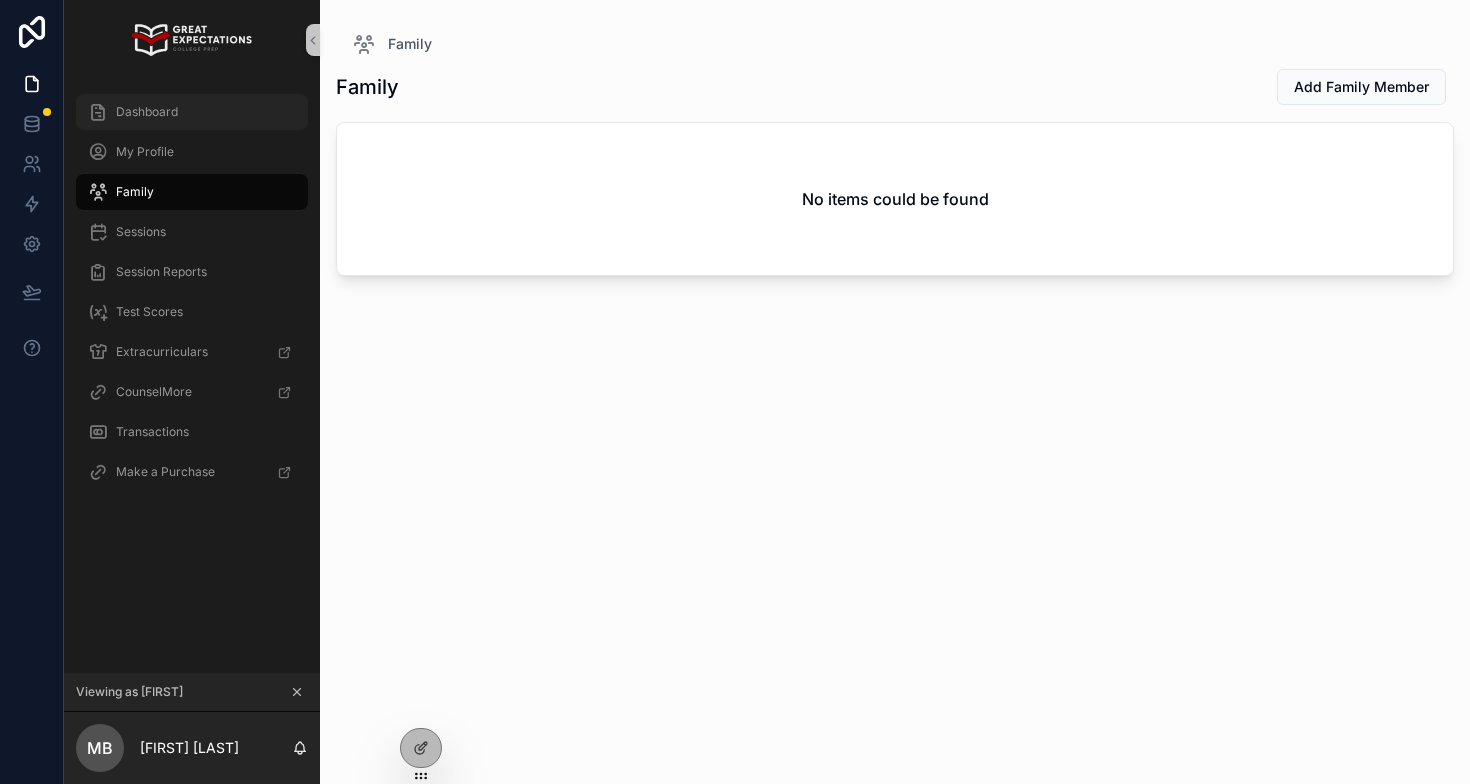 click on "Dashboard" at bounding box center [192, 112] 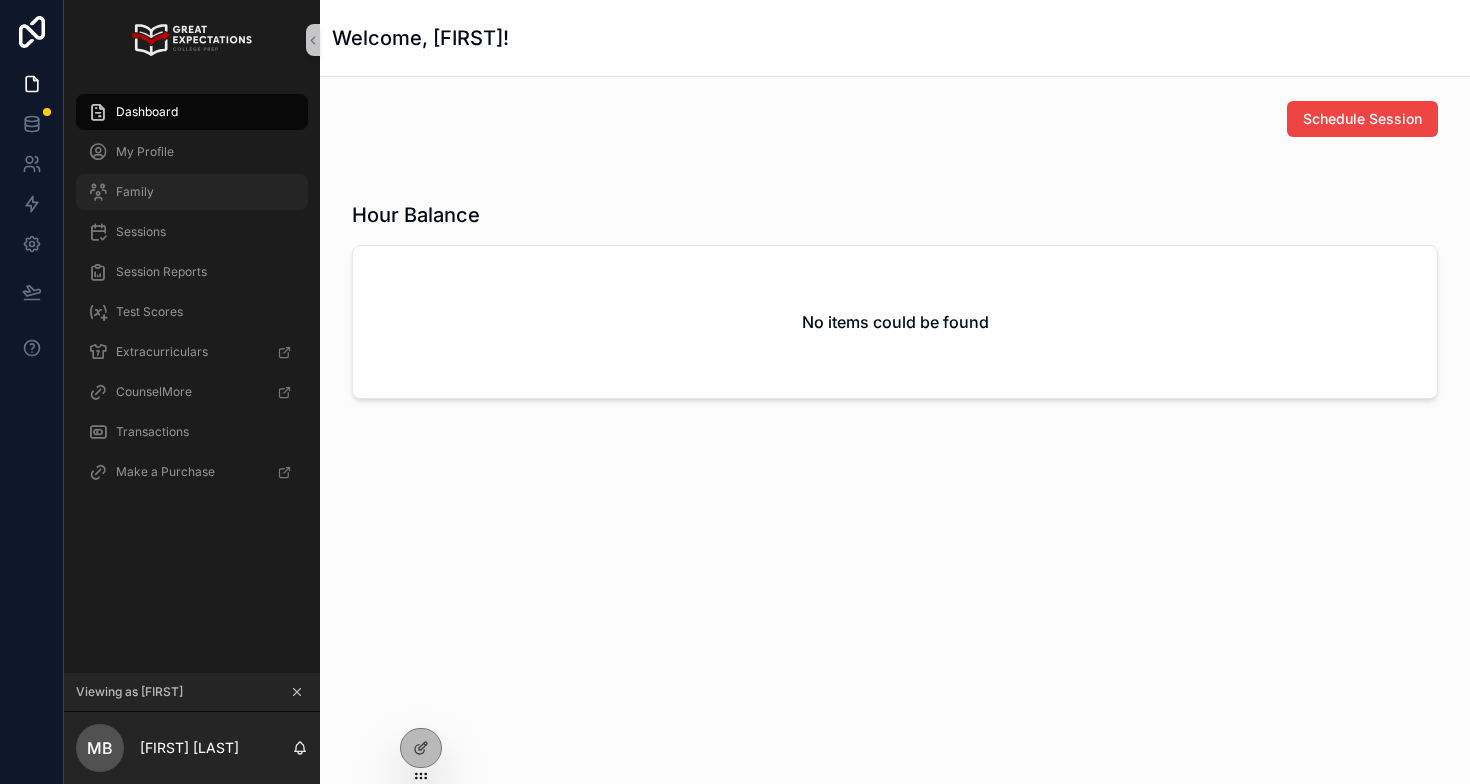 click on "Family" at bounding box center [192, 192] 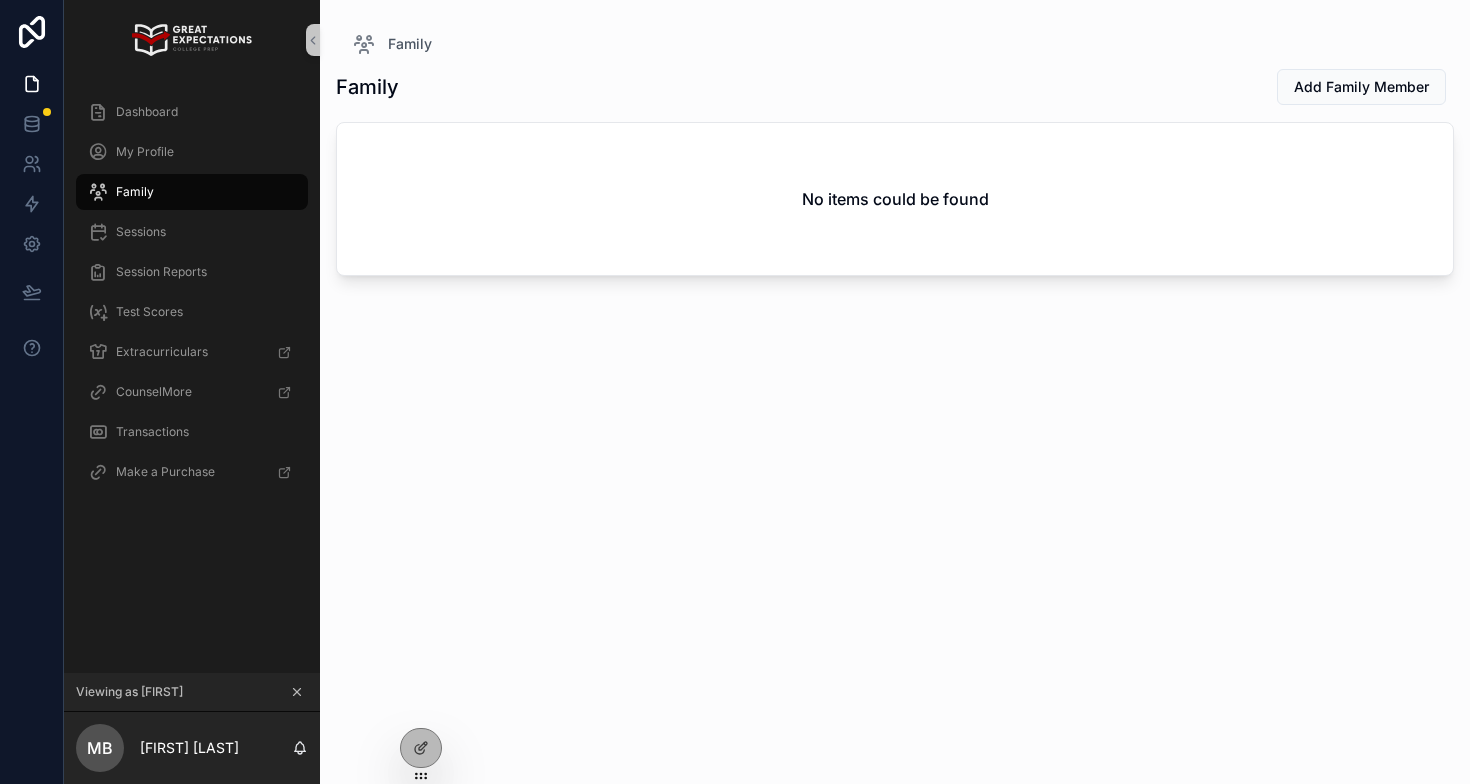 click 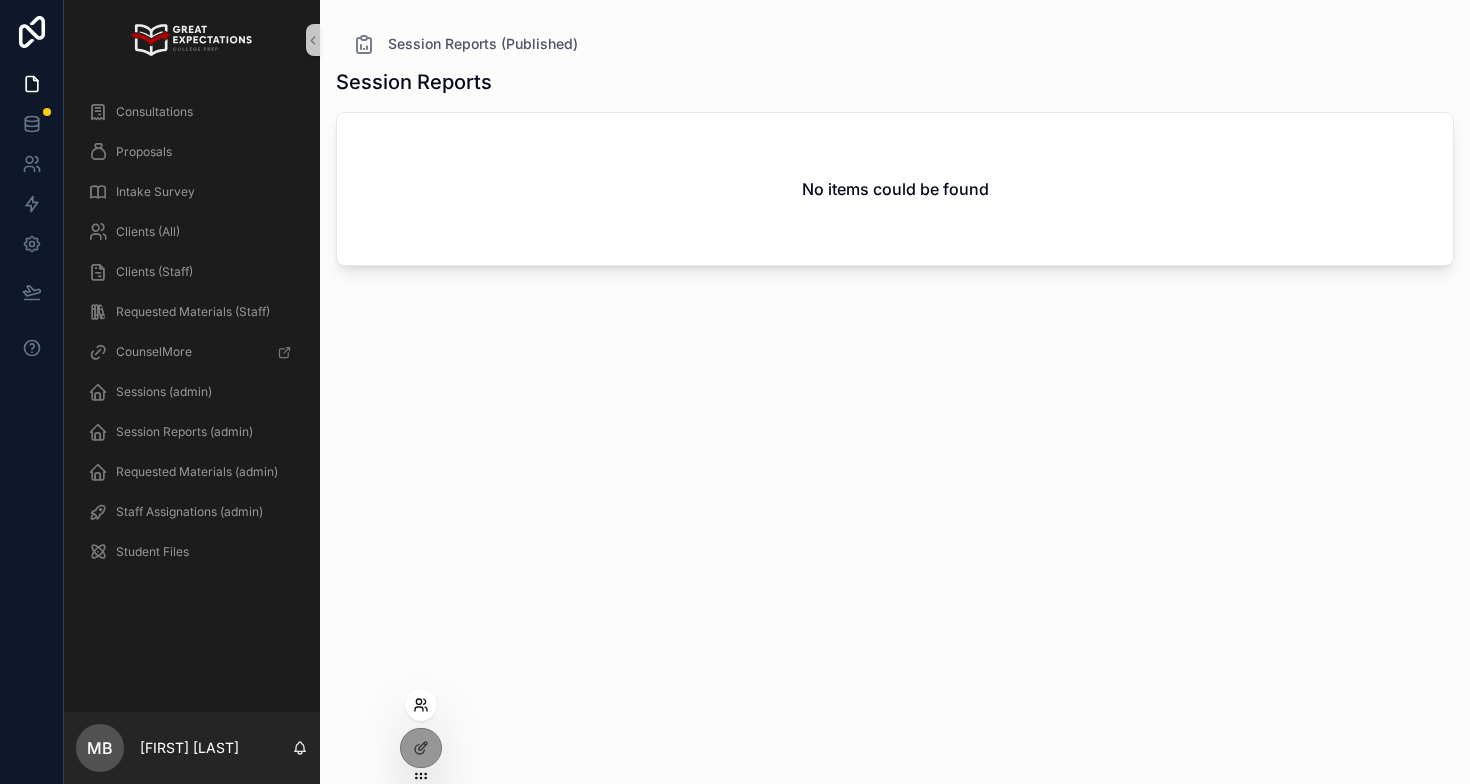 click 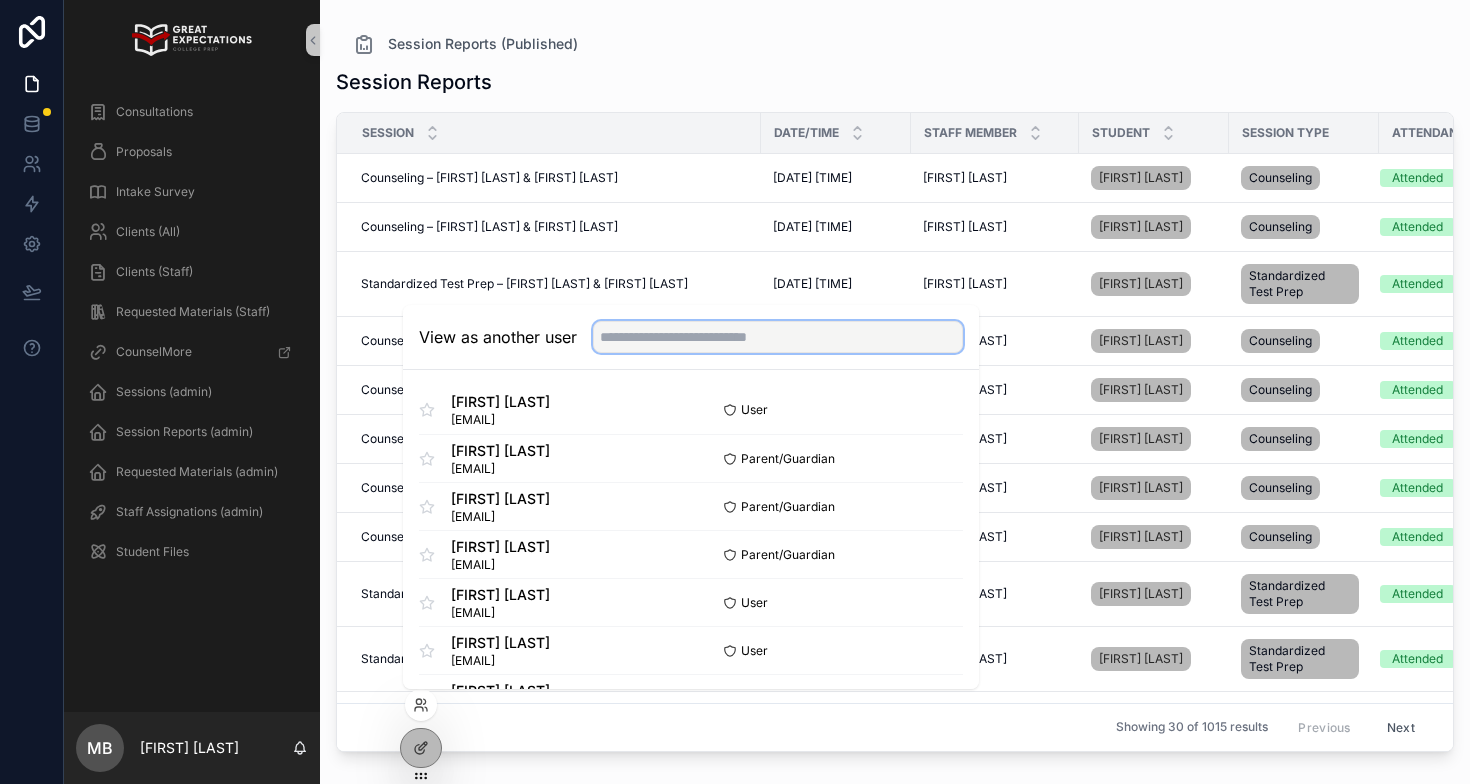 click at bounding box center (778, 337) 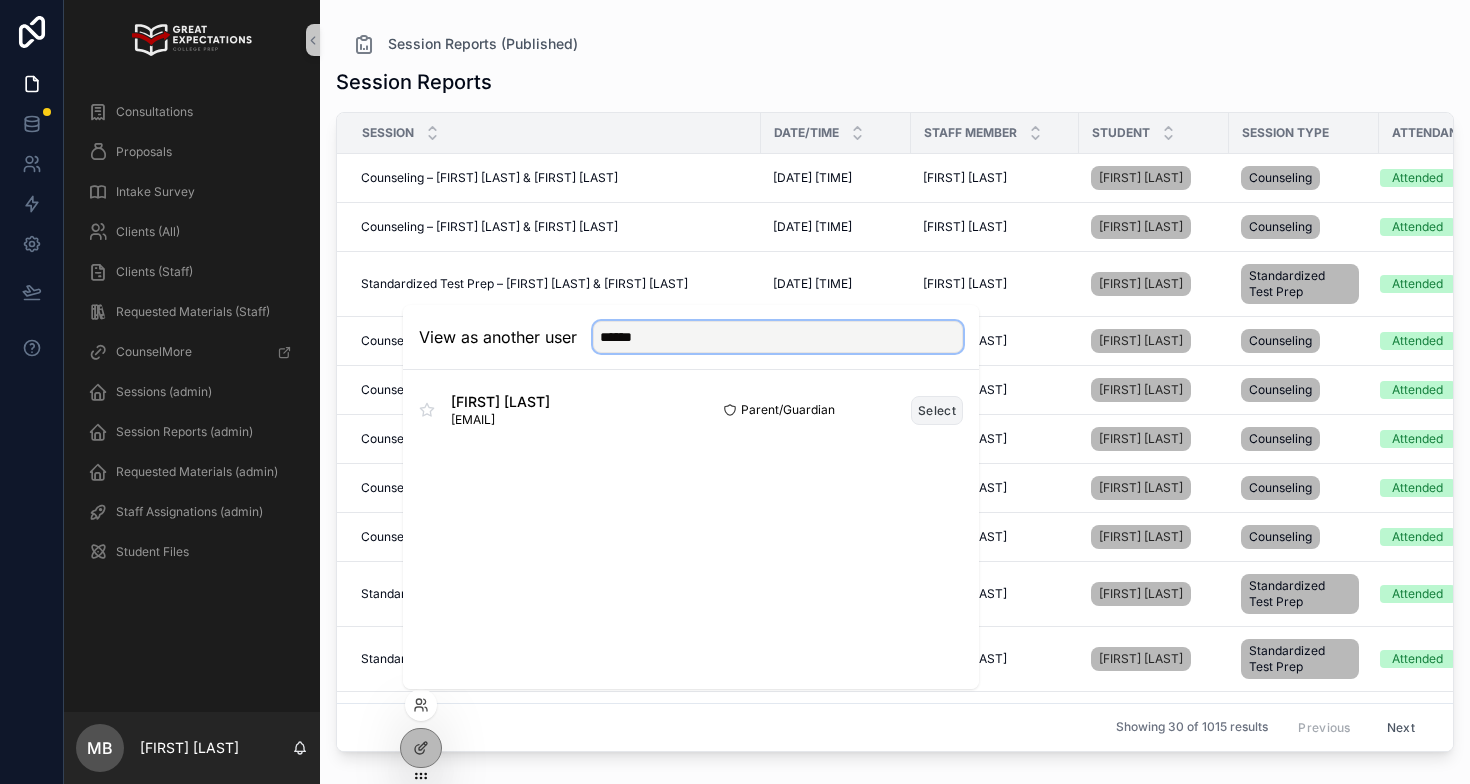 type on "******" 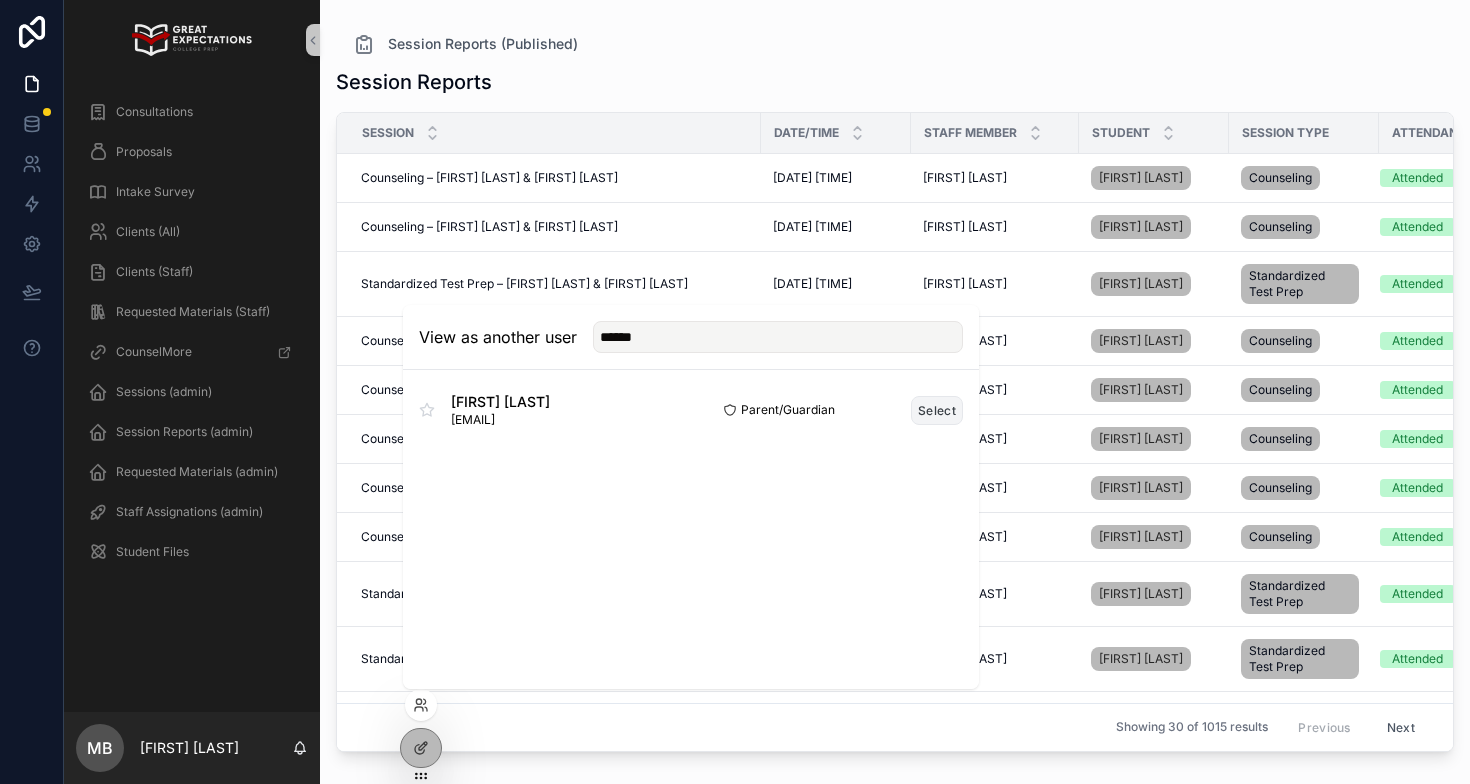 click on "Select" at bounding box center (937, 410) 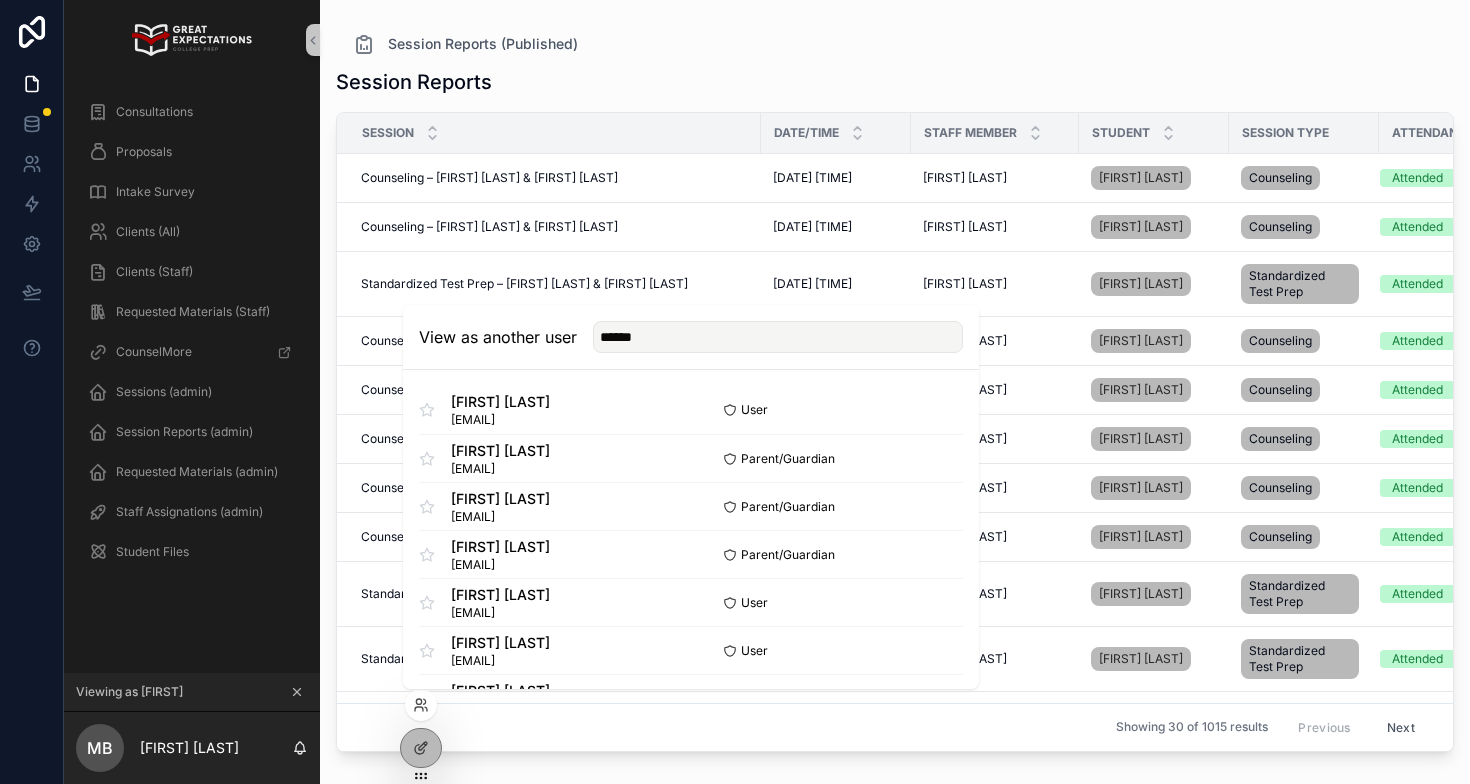 type 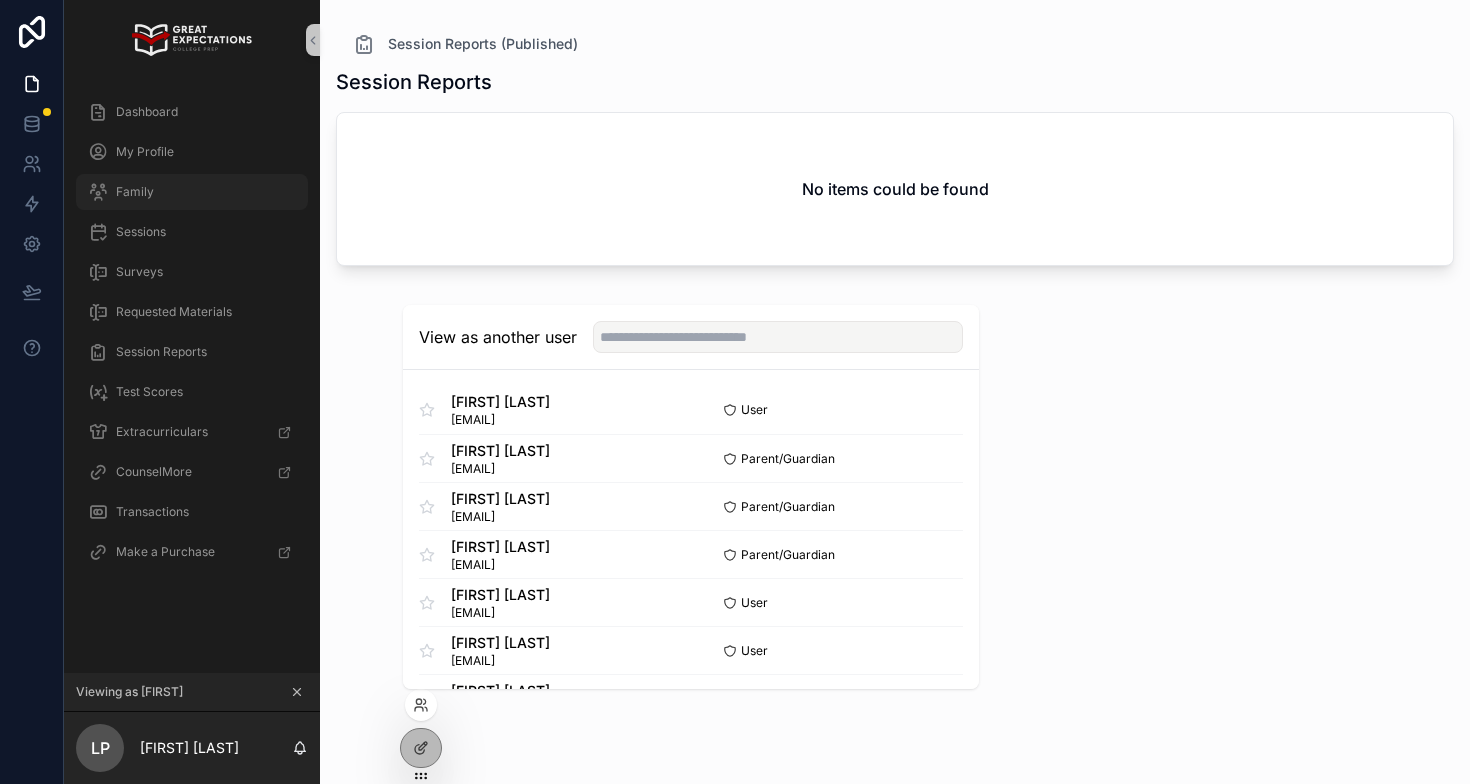 click on "Family" at bounding box center (192, 192) 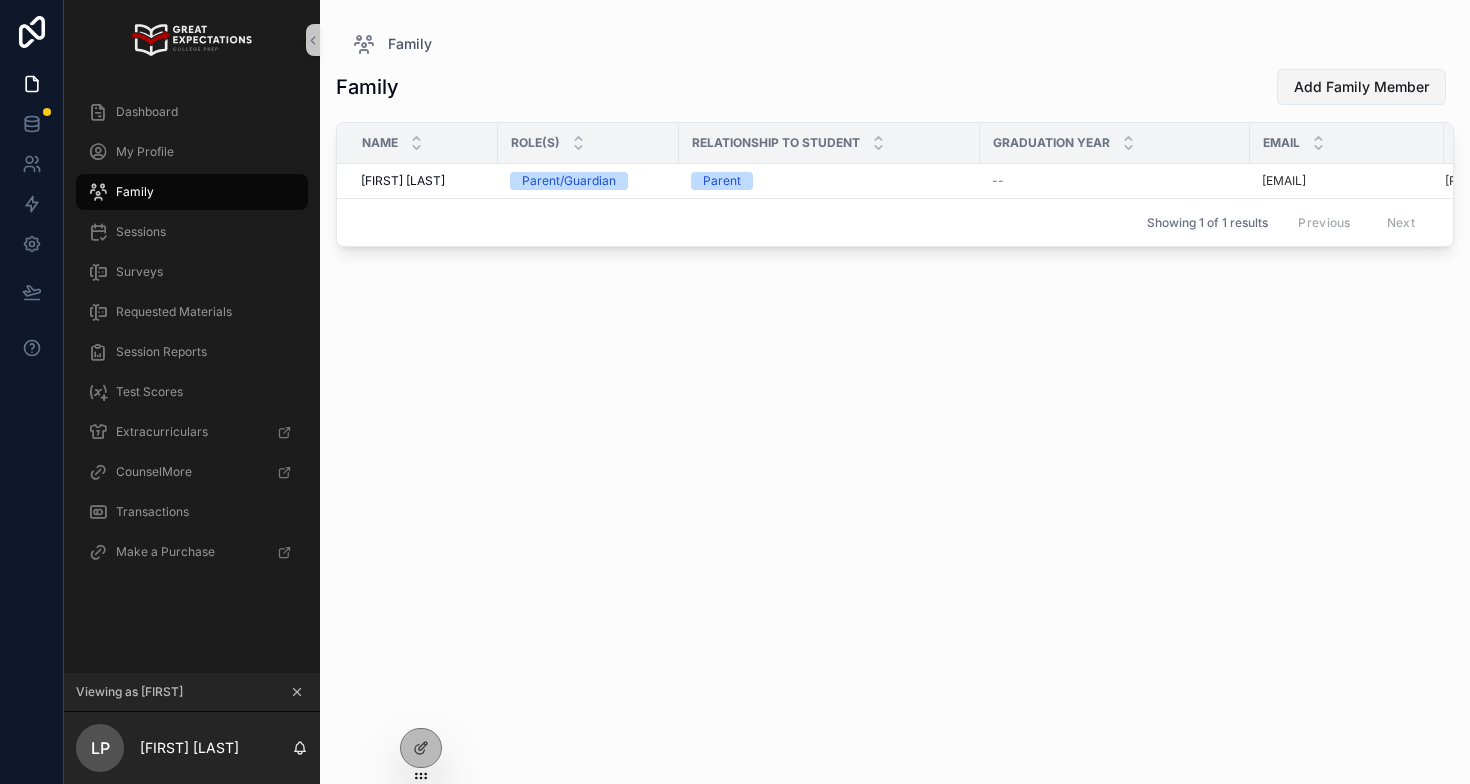 click on "Add Family Member" at bounding box center [1361, 87] 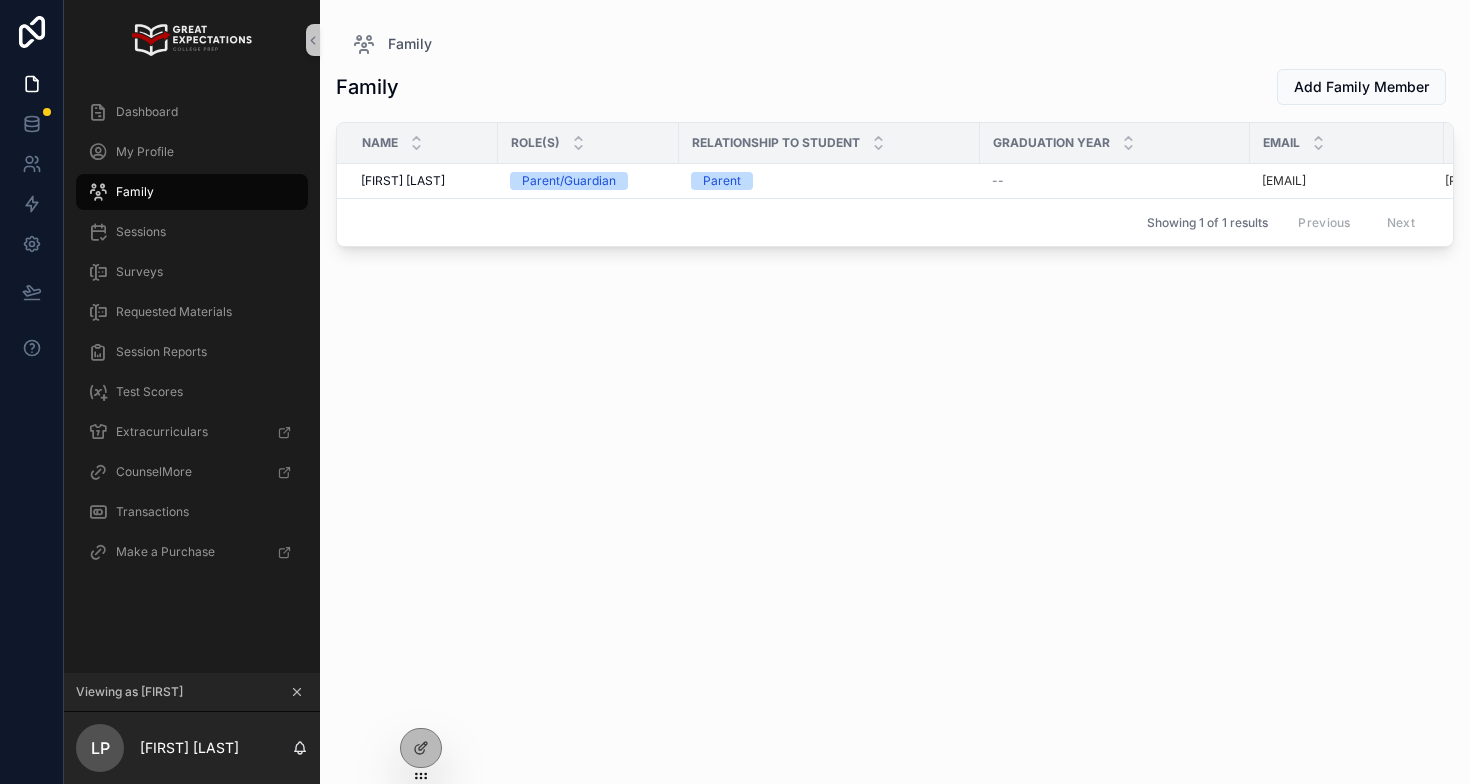 click on "Family" at bounding box center (192, 192) 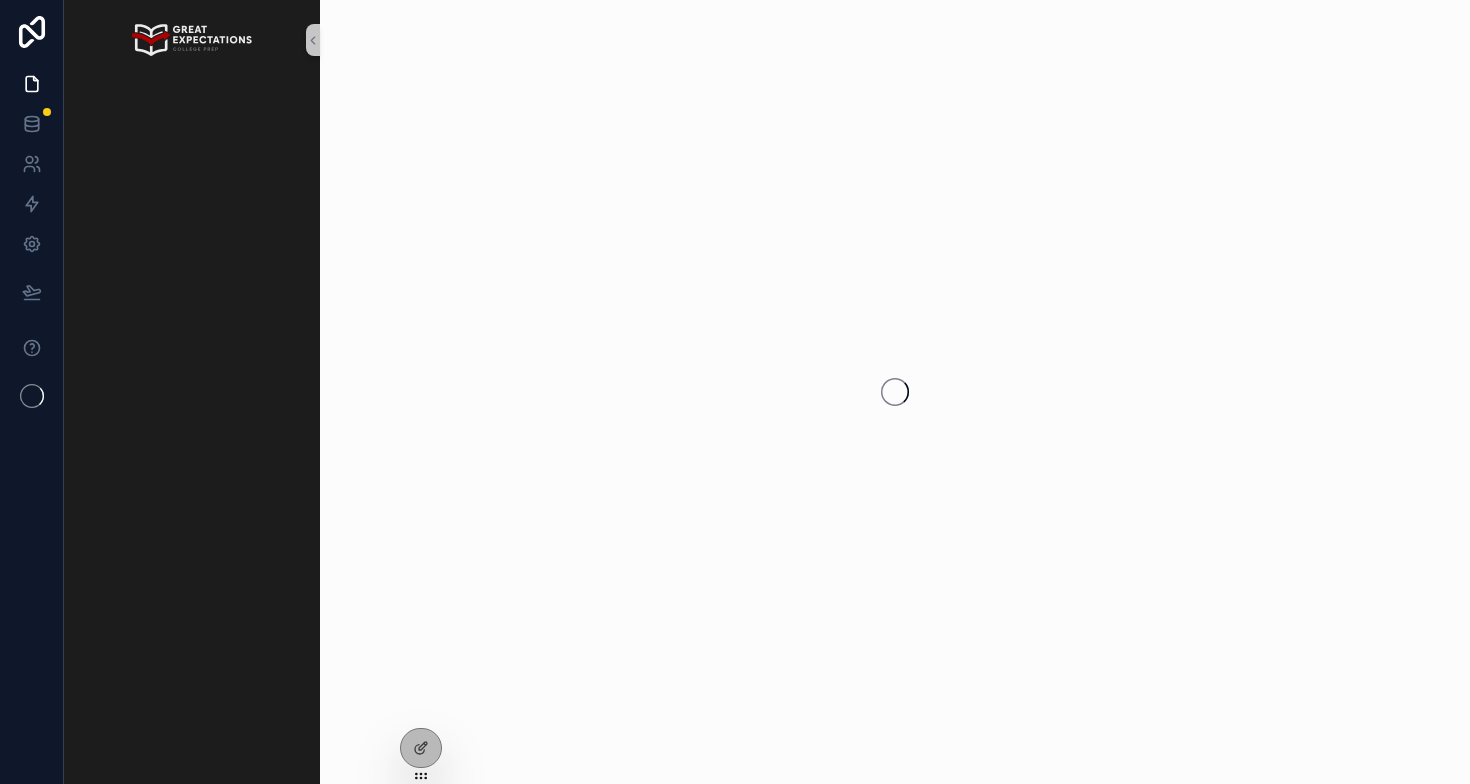 scroll, scrollTop: 0, scrollLeft: 0, axis: both 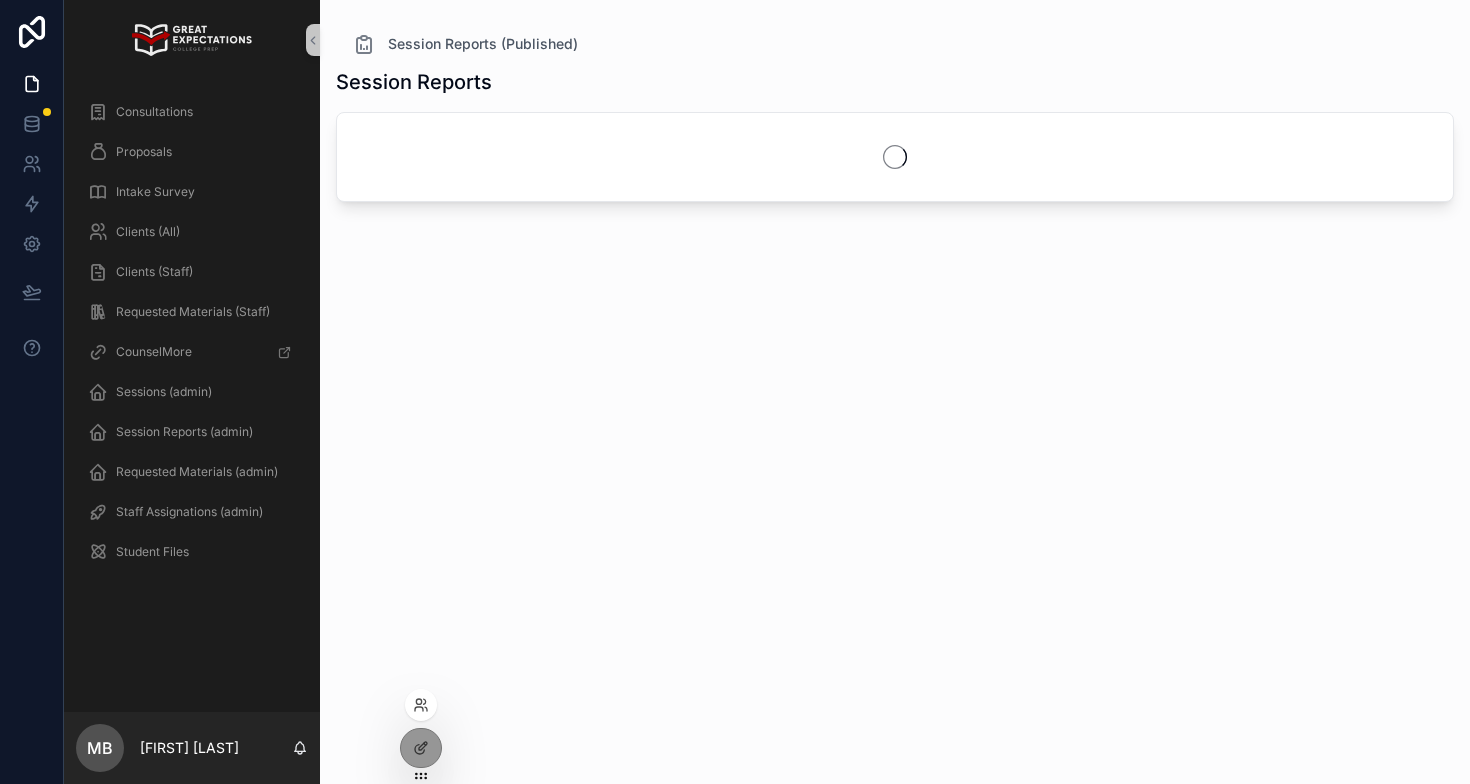 click at bounding box center [421, 705] 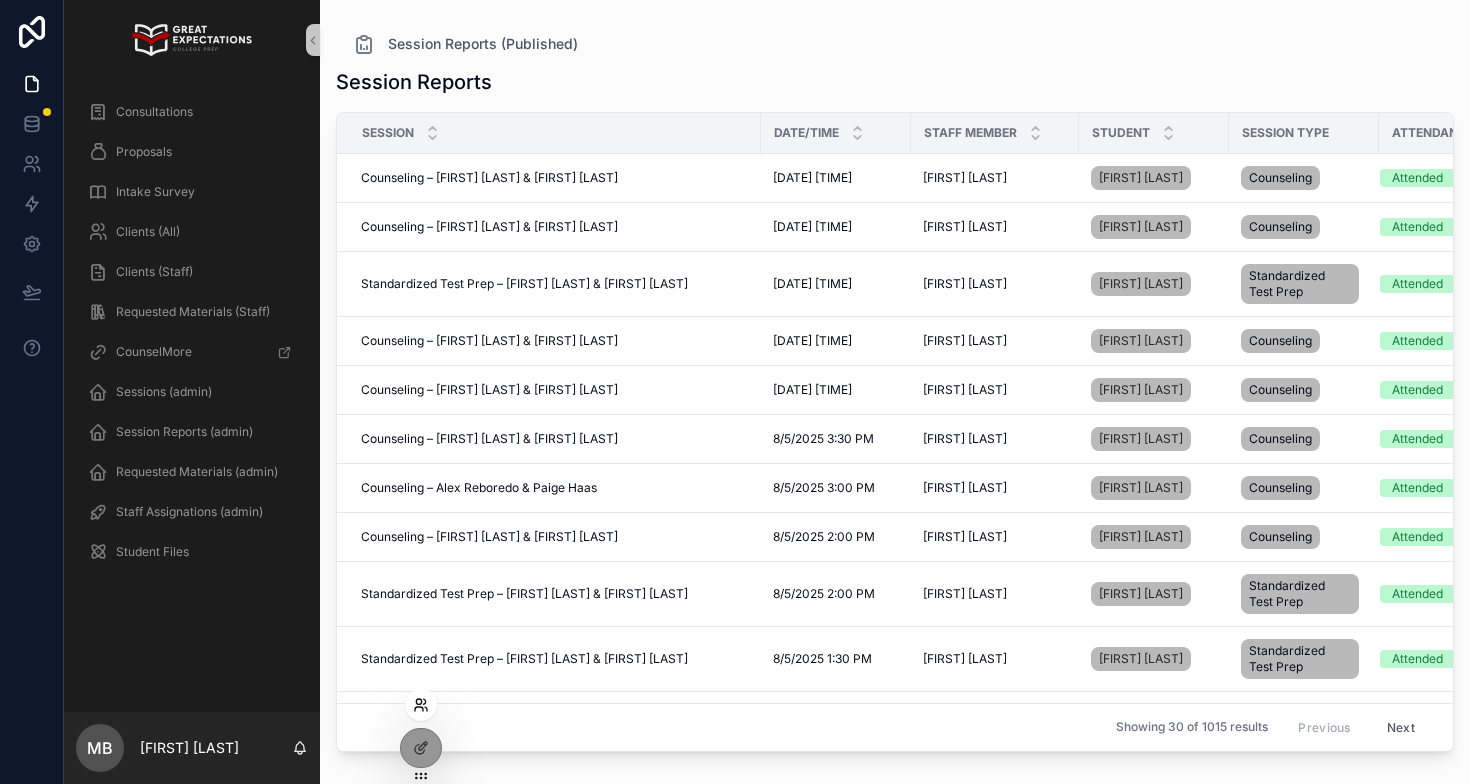 click 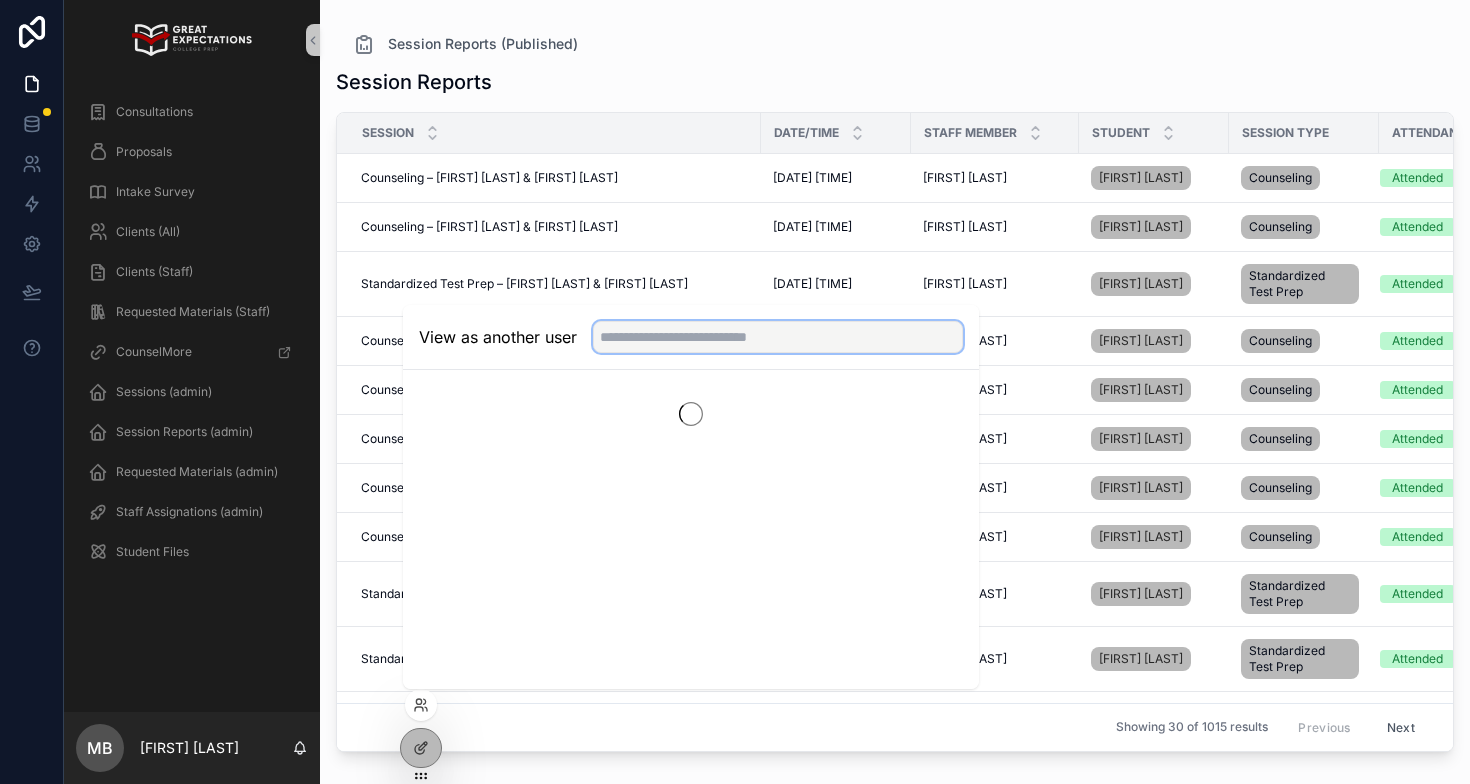 click at bounding box center (778, 337) 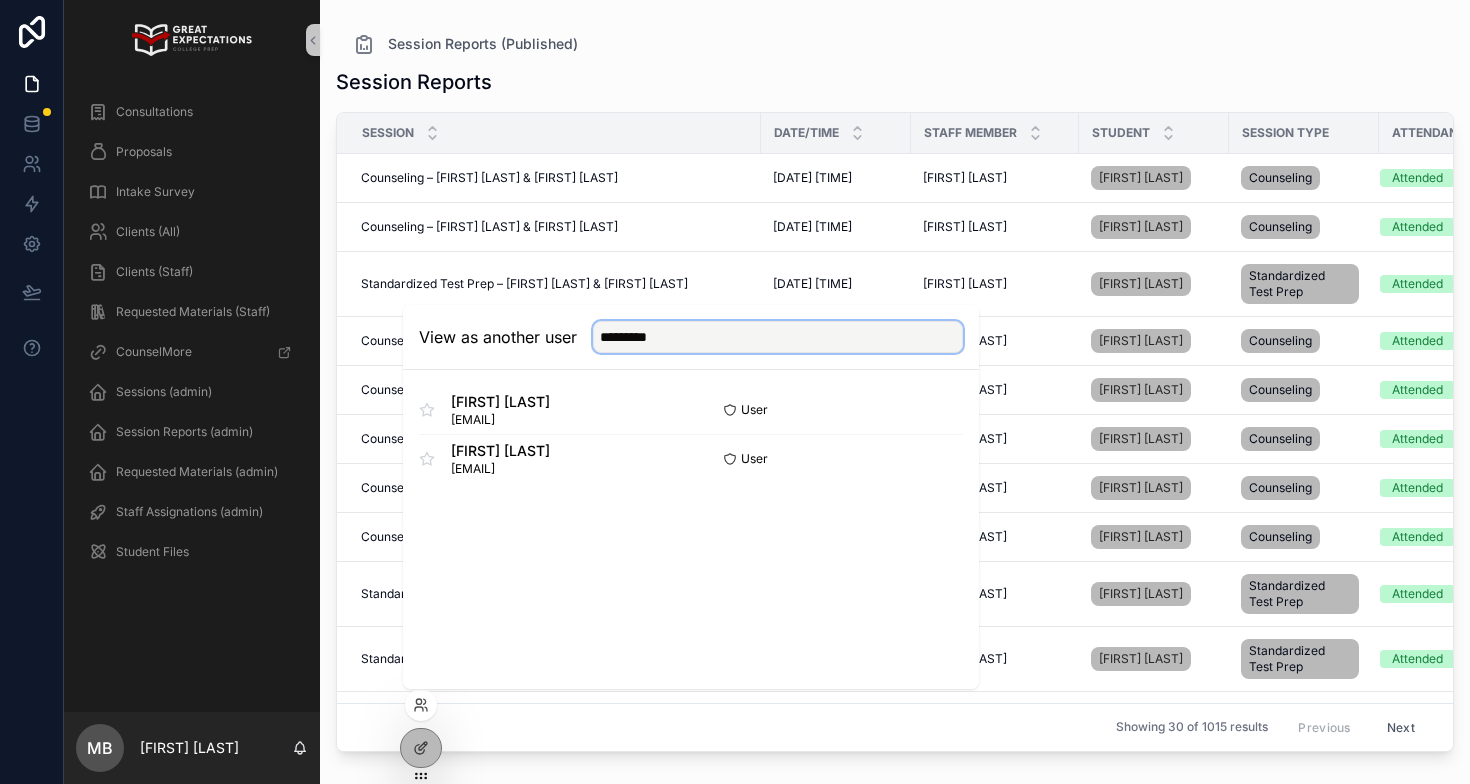 click on "*********" at bounding box center [778, 337] 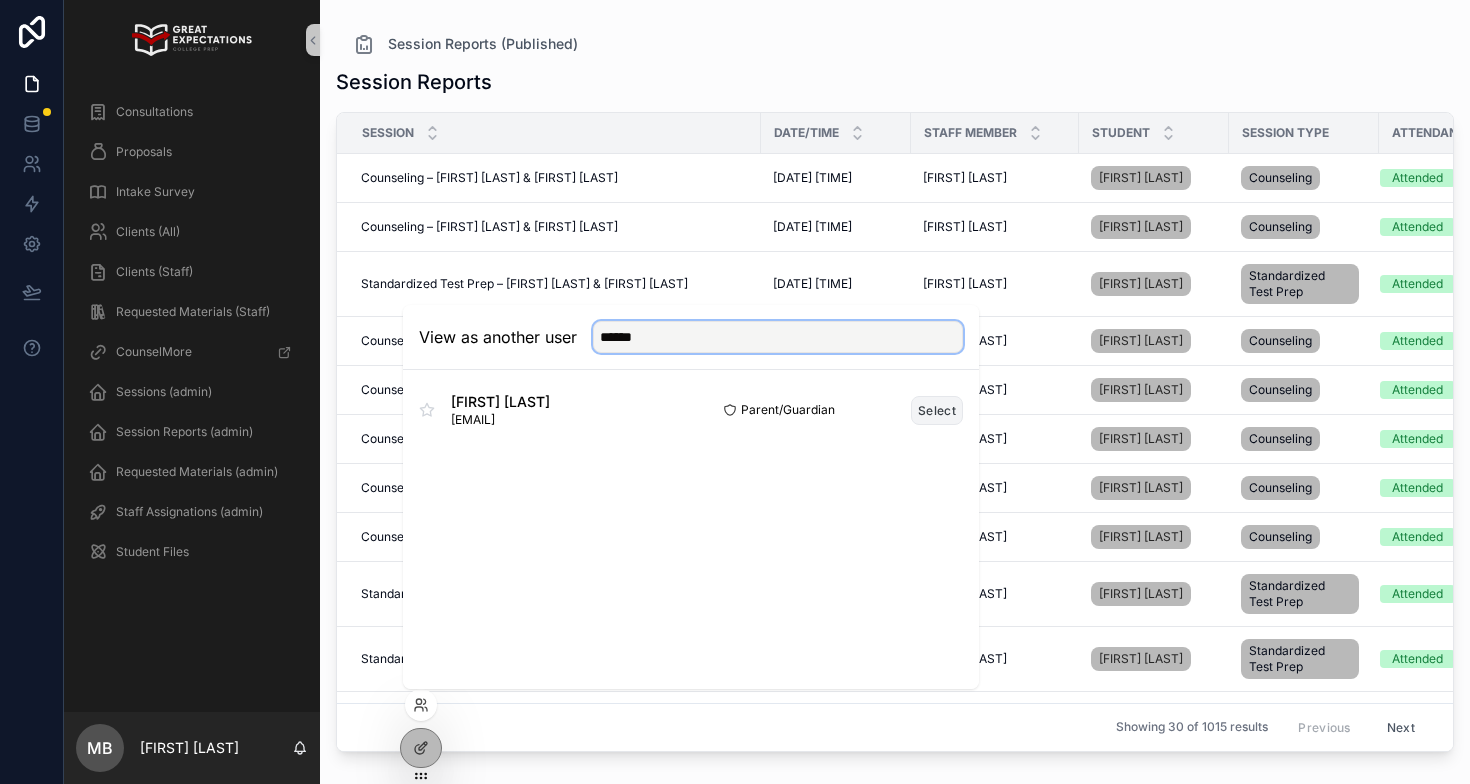 type on "******" 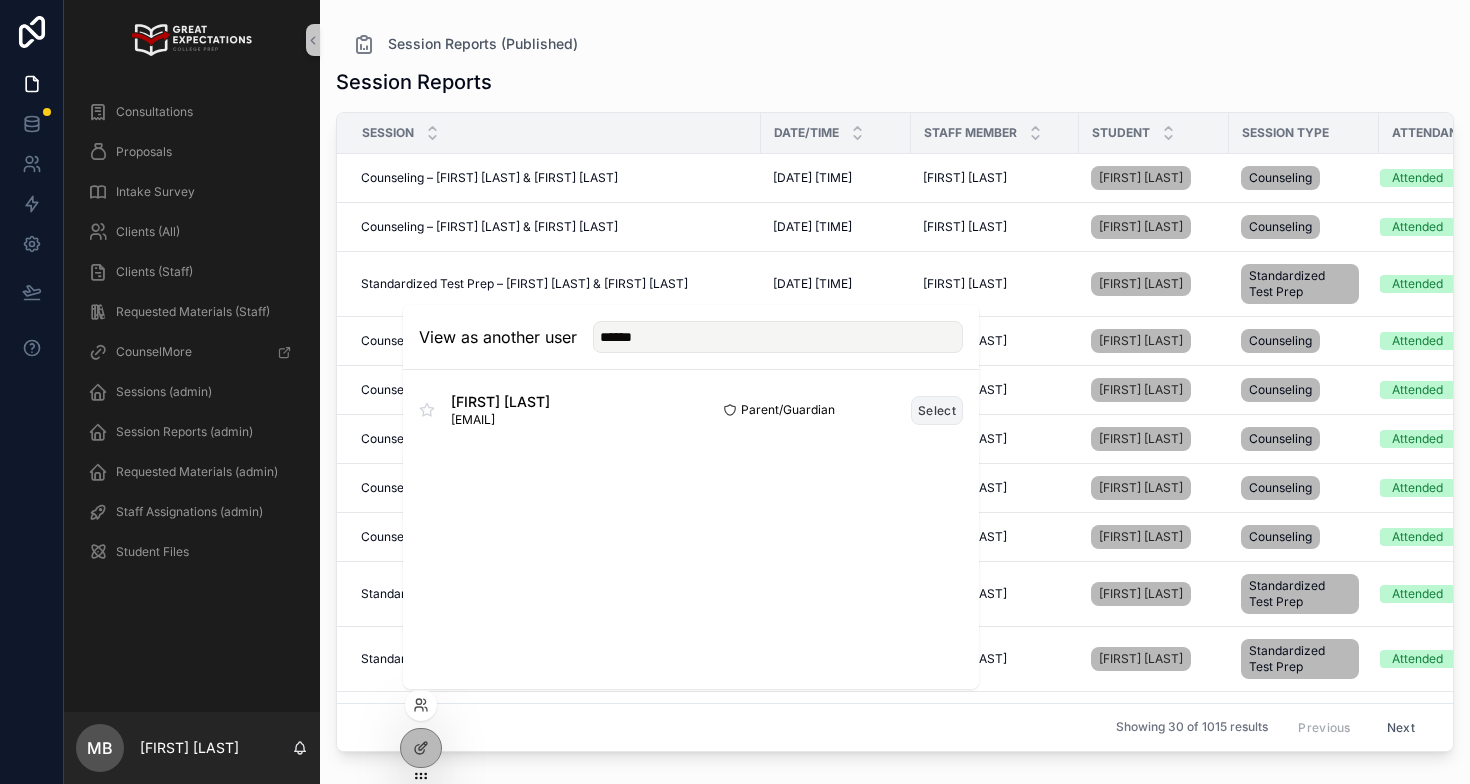 click on "Select" at bounding box center [937, 410] 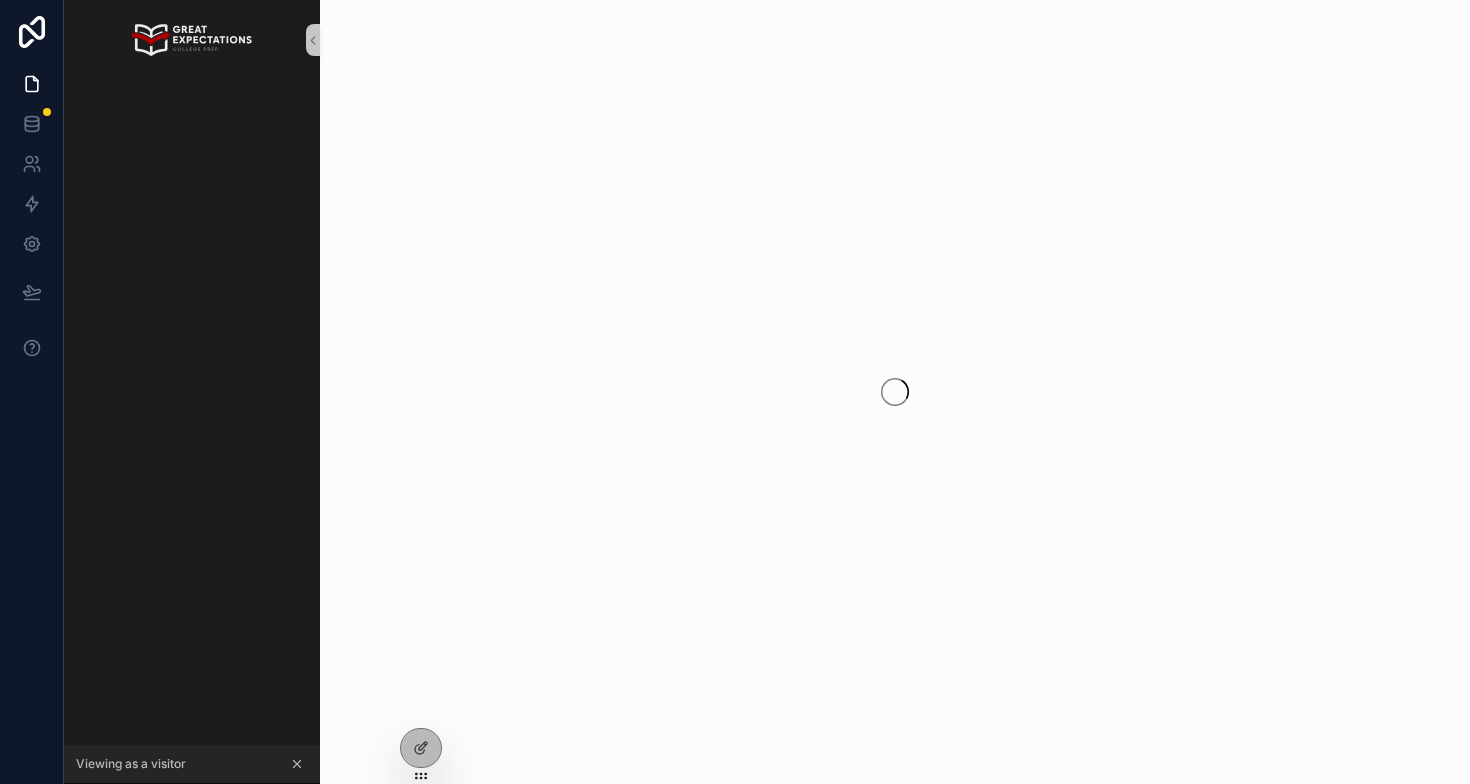 scroll, scrollTop: 0, scrollLeft: 0, axis: both 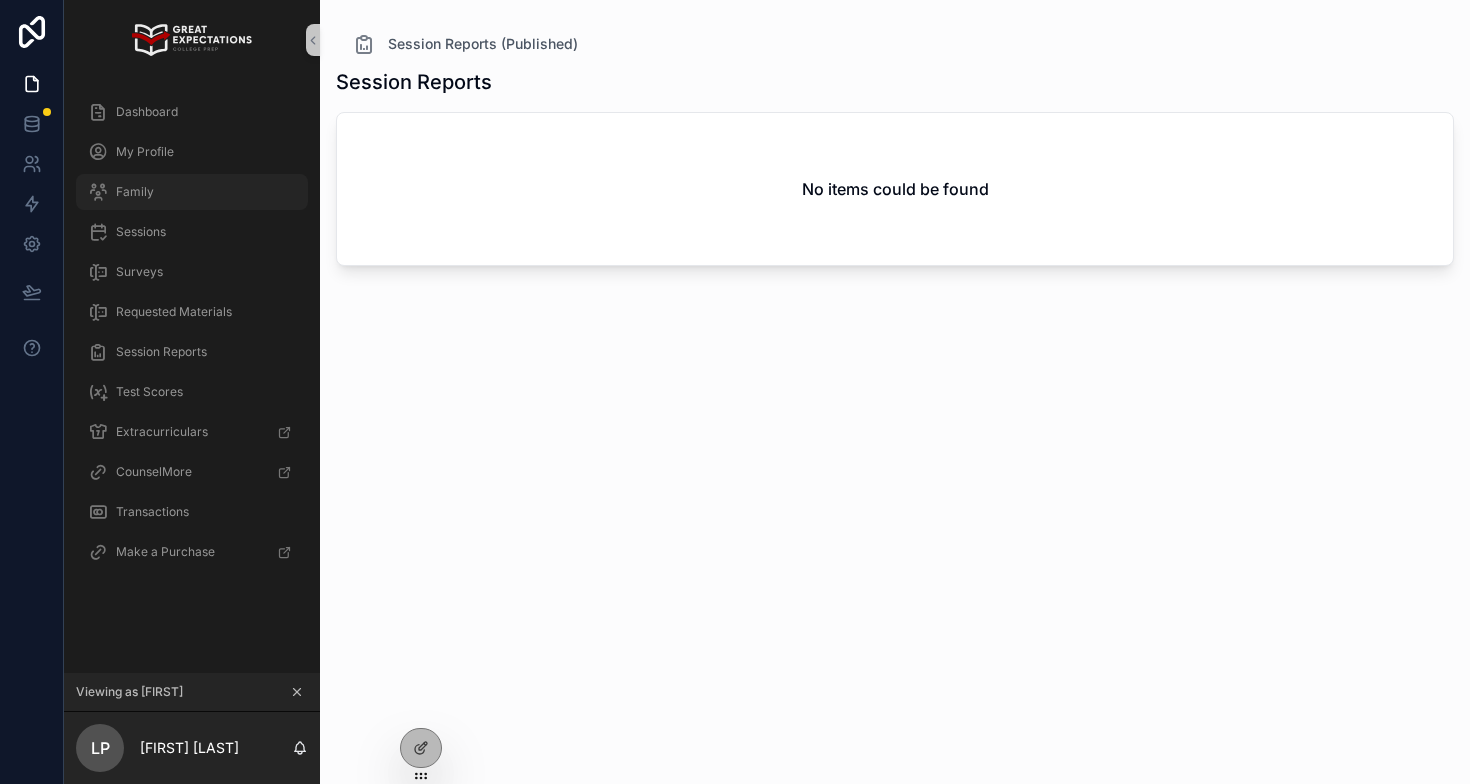 click on "Family" at bounding box center [192, 192] 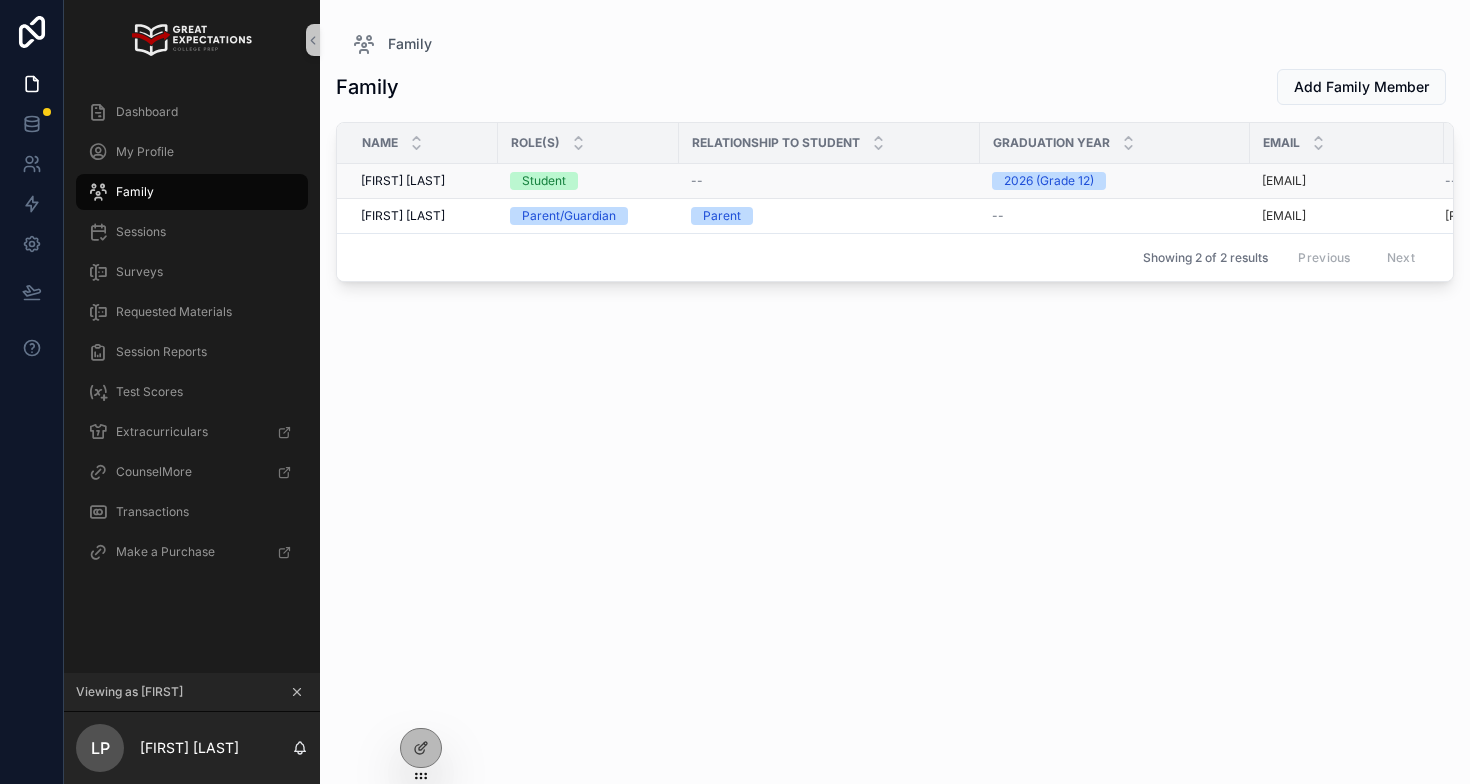 click on "[FIRST] [LAST]" at bounding box center (403, 181) 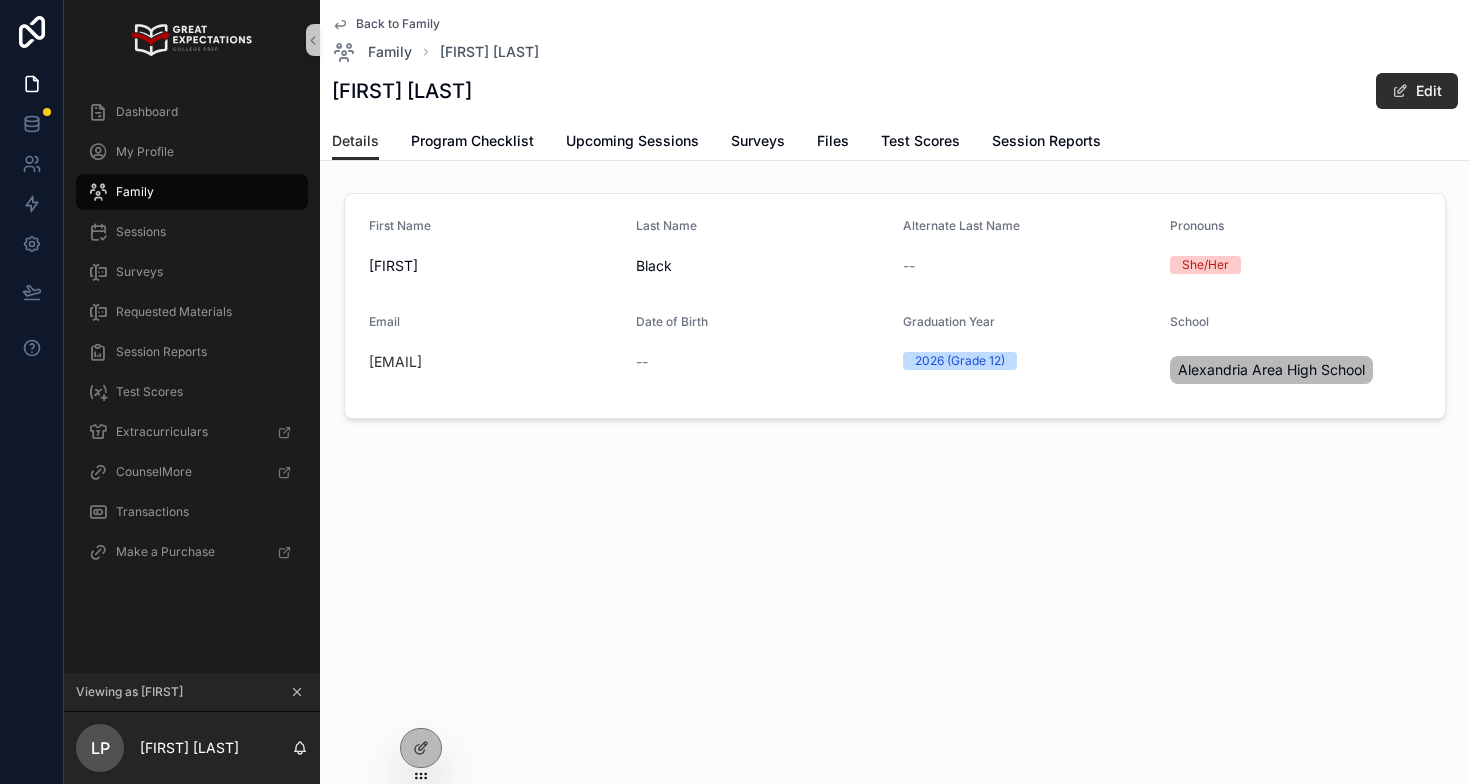 click 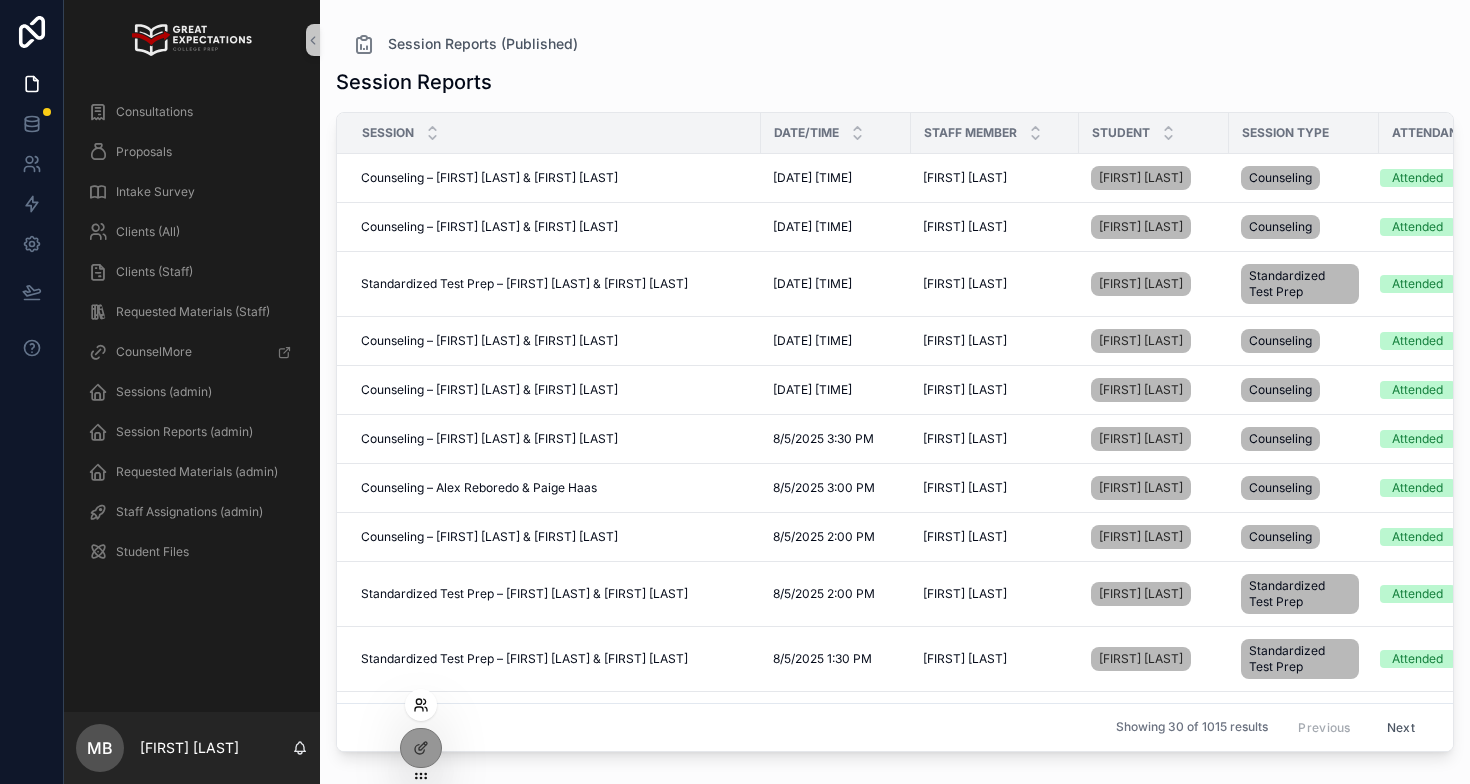 click 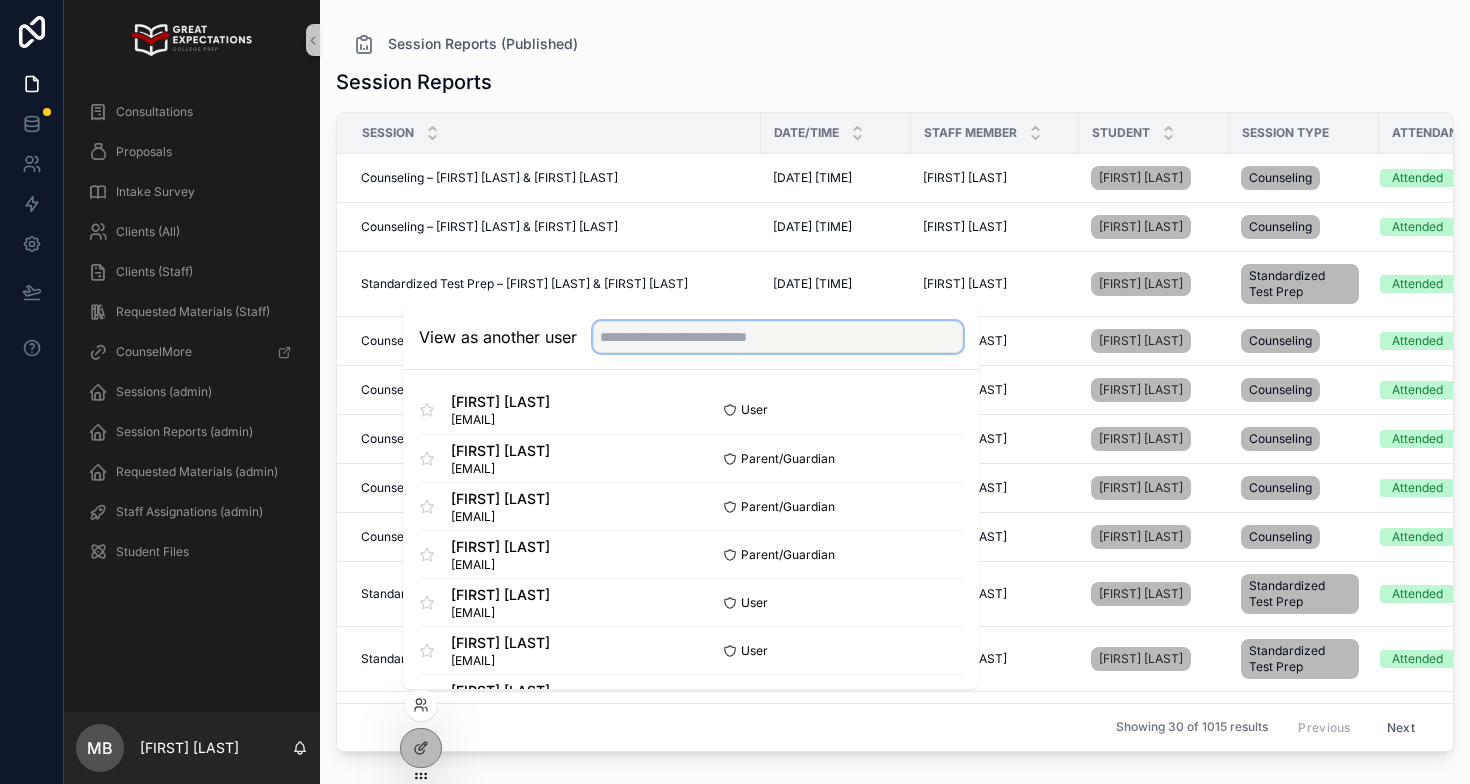 click at bounding box center (778, 337) 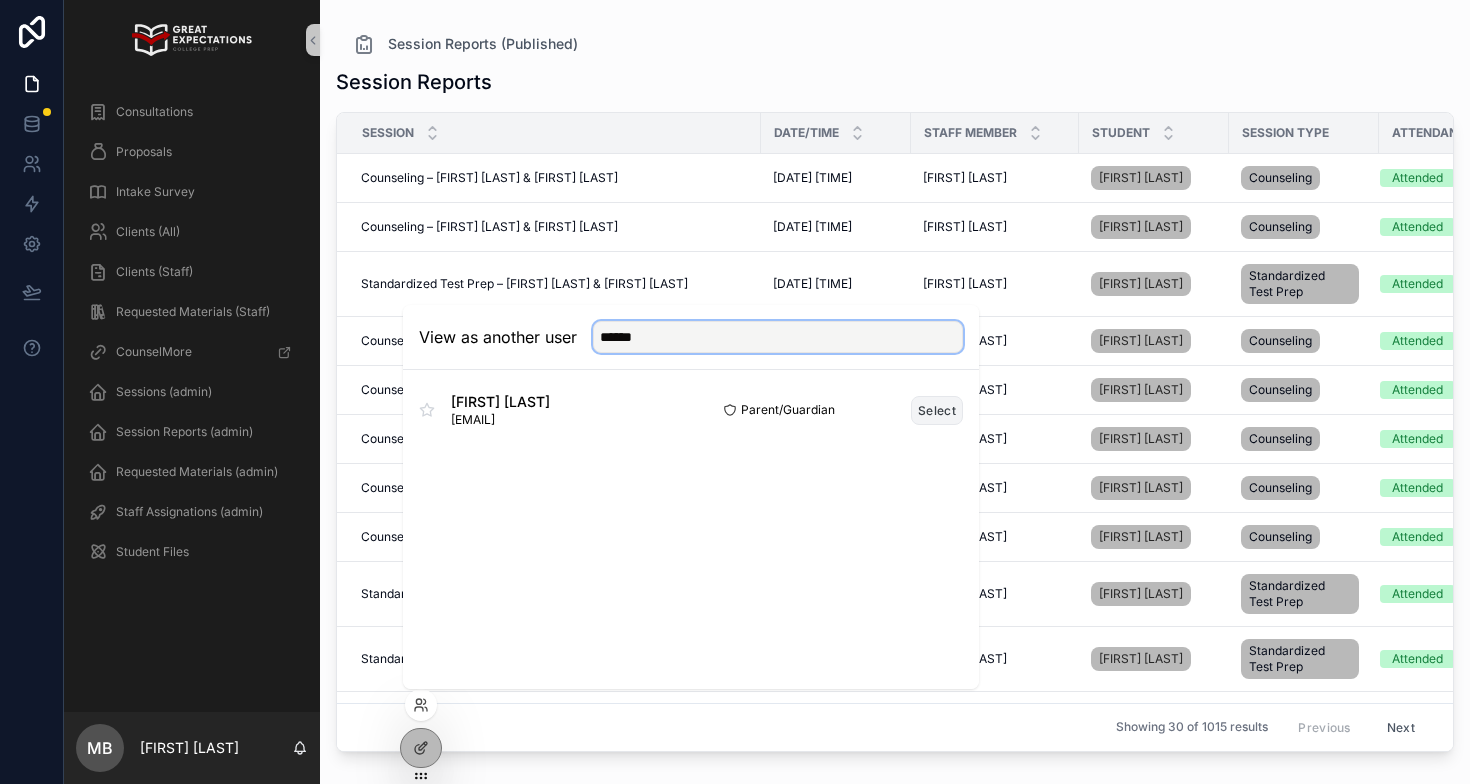 type on "******" 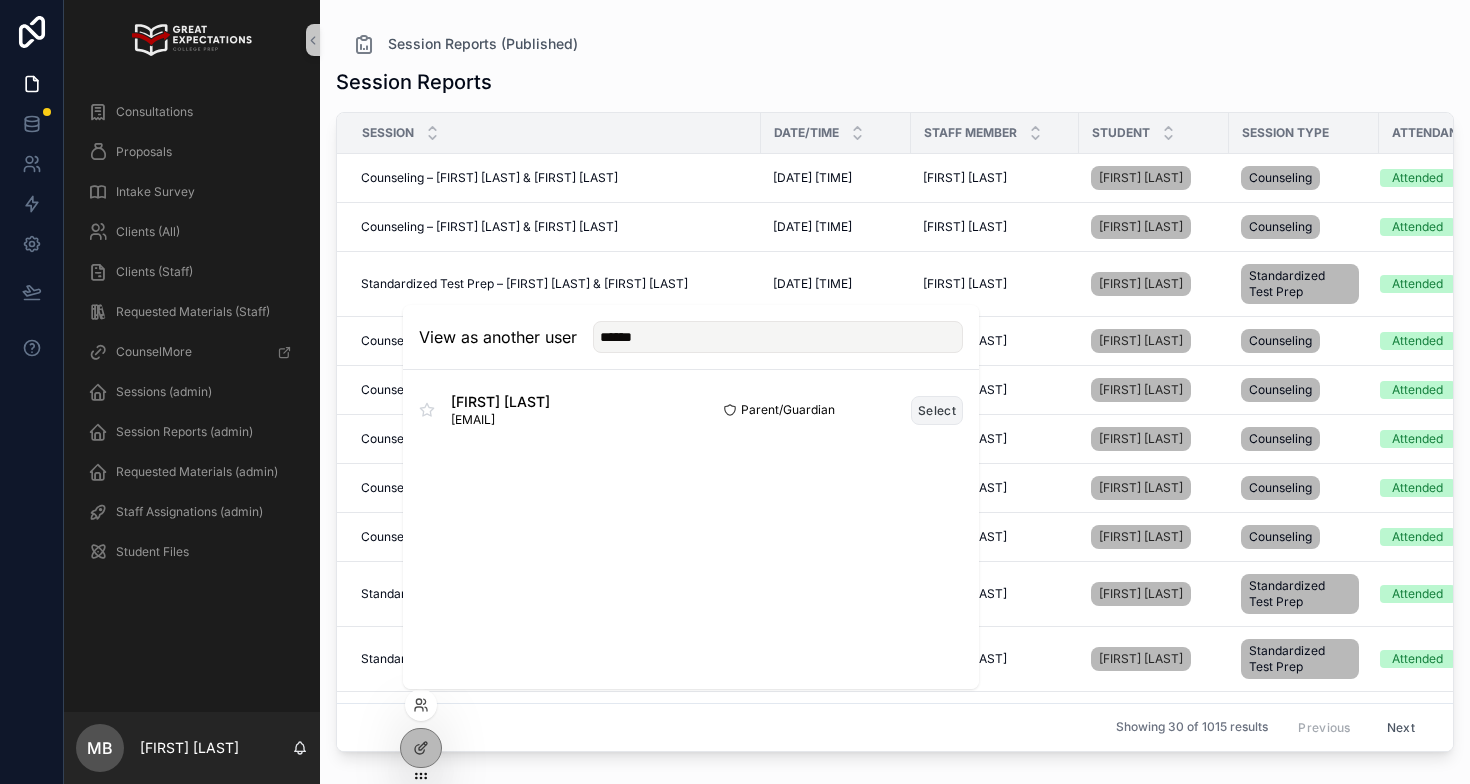 click on "Select" at bounding box center (937, 410) 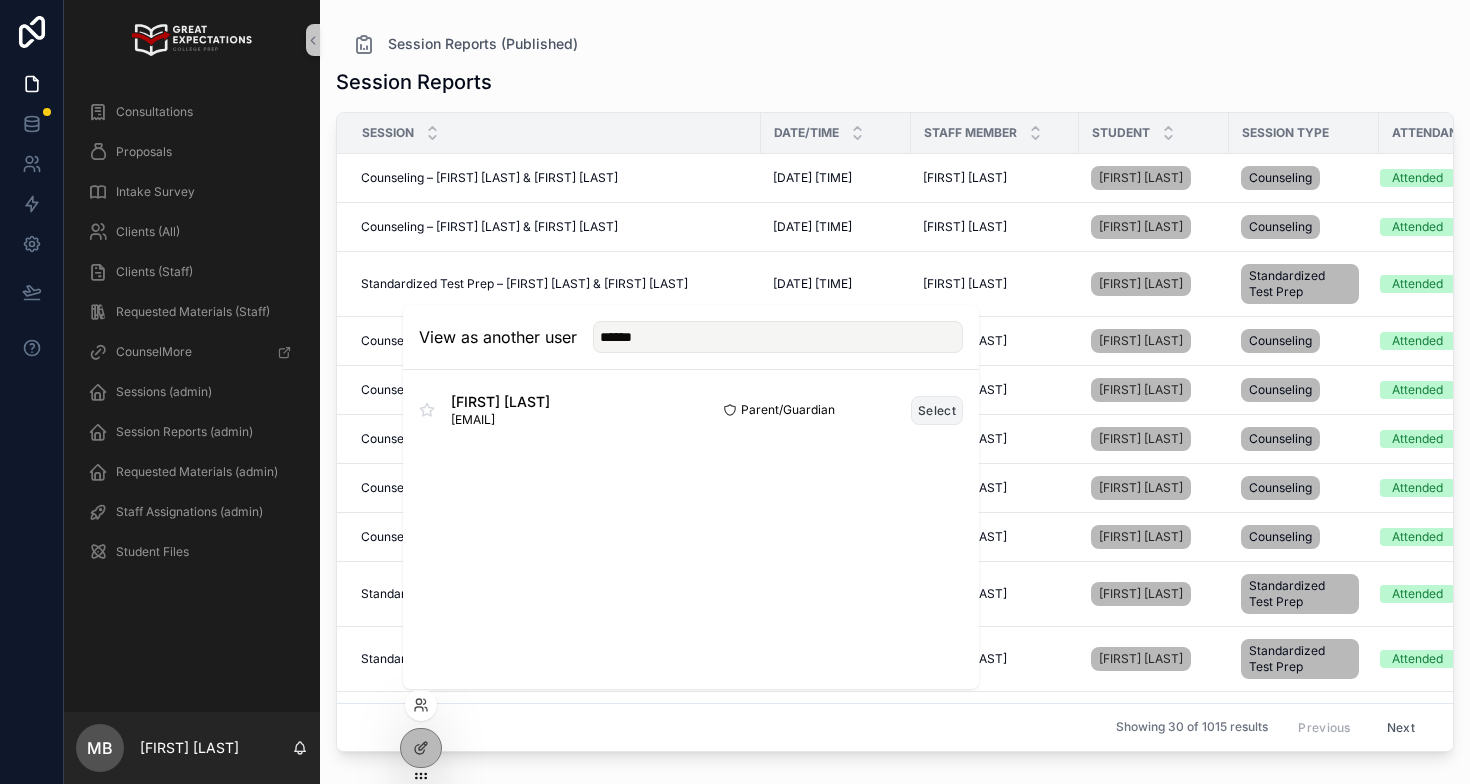 type 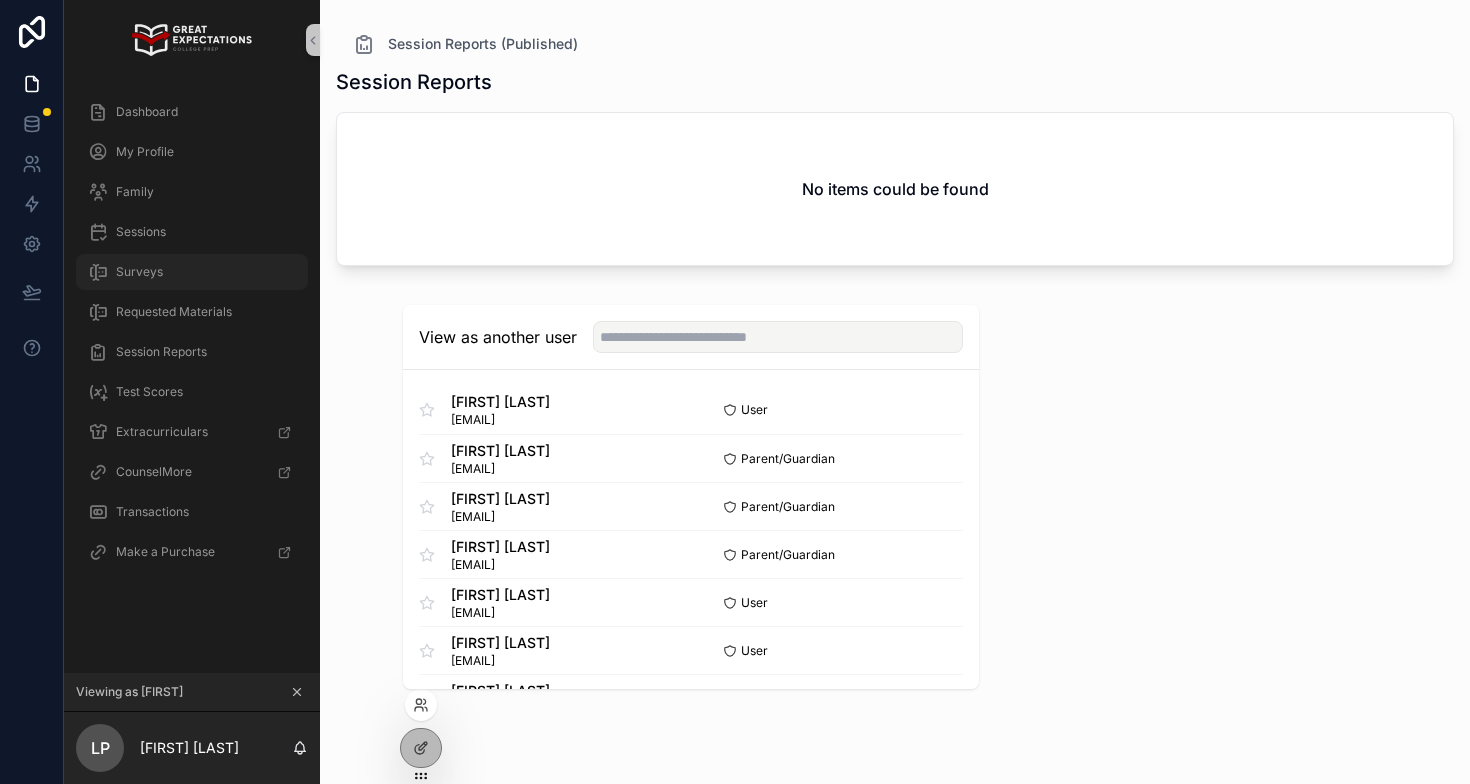 click on "Surveys" at bounding box center [192, 272] 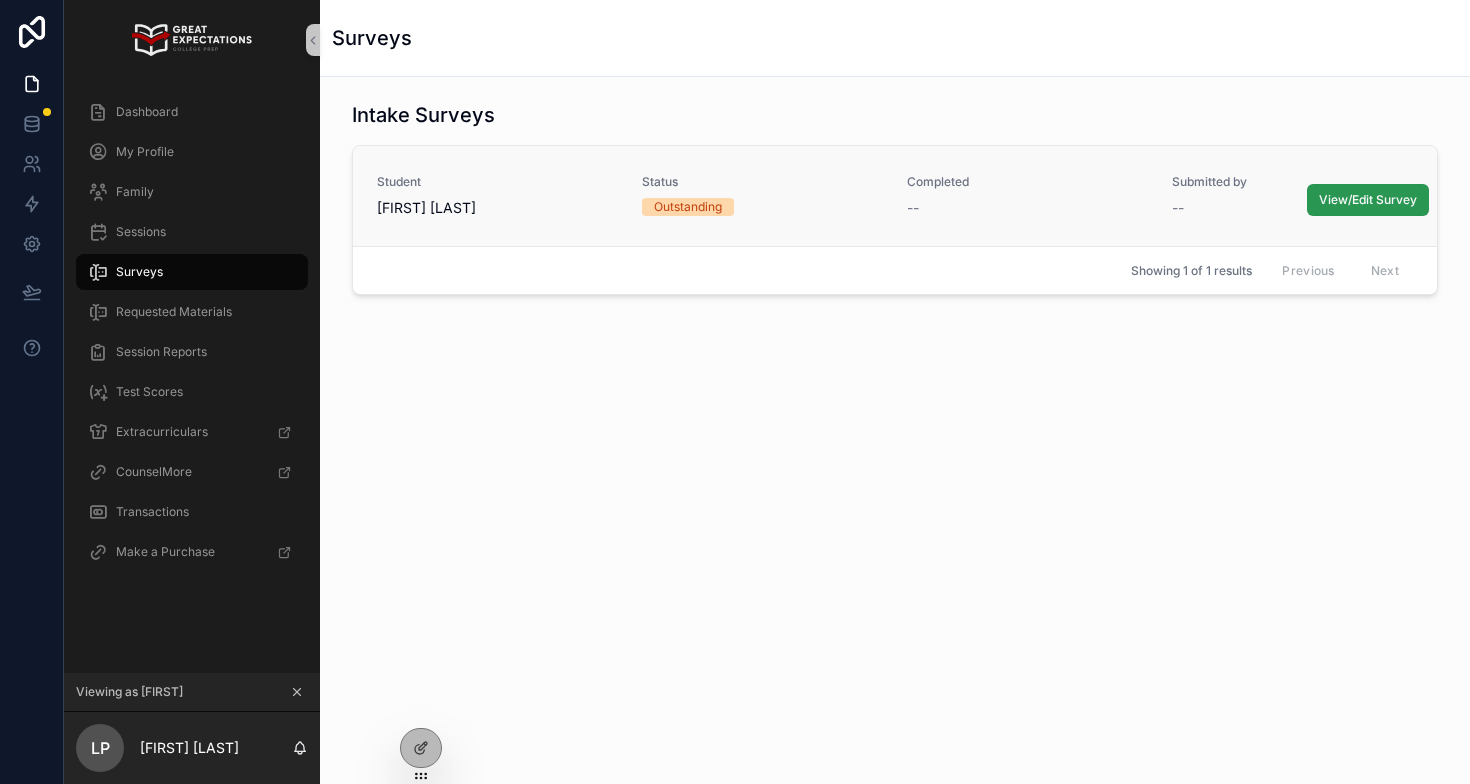 click on "View/Edit Survey" at bounding box center [1368, 200] 